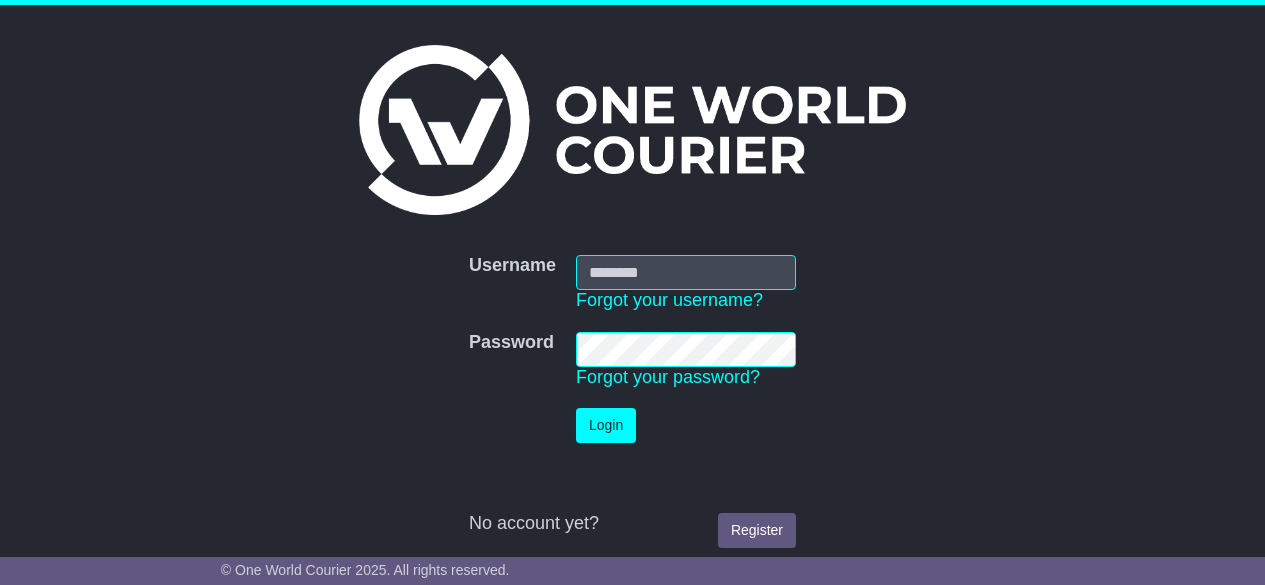 scroll, scrollTop: 0, scrollLeft: 0, axis: both 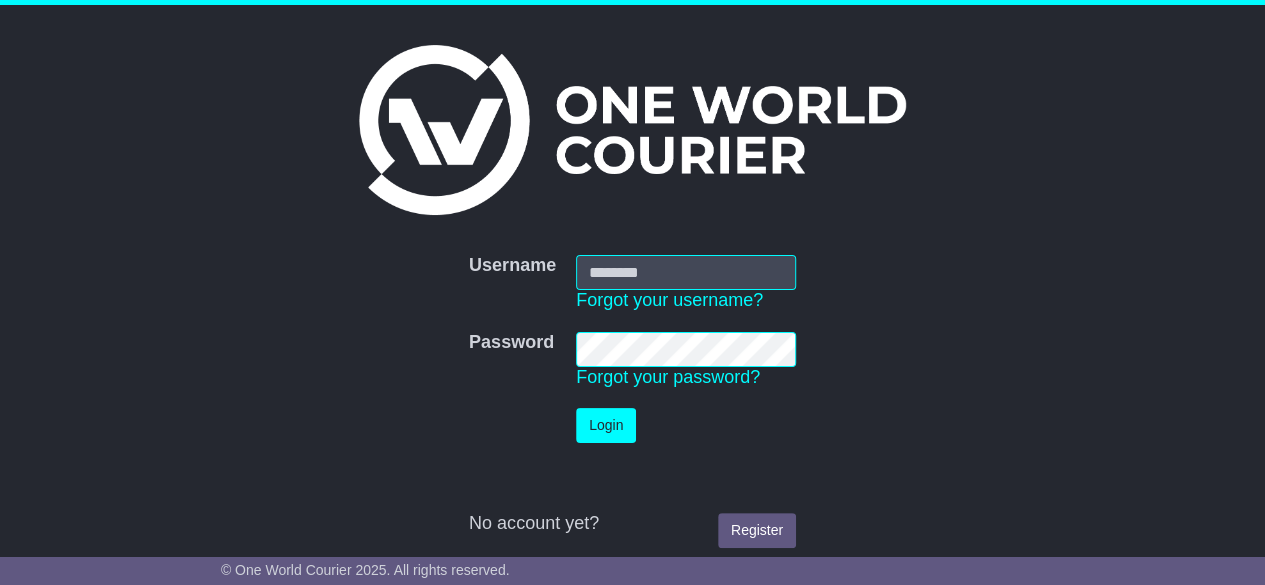 type on "**********" 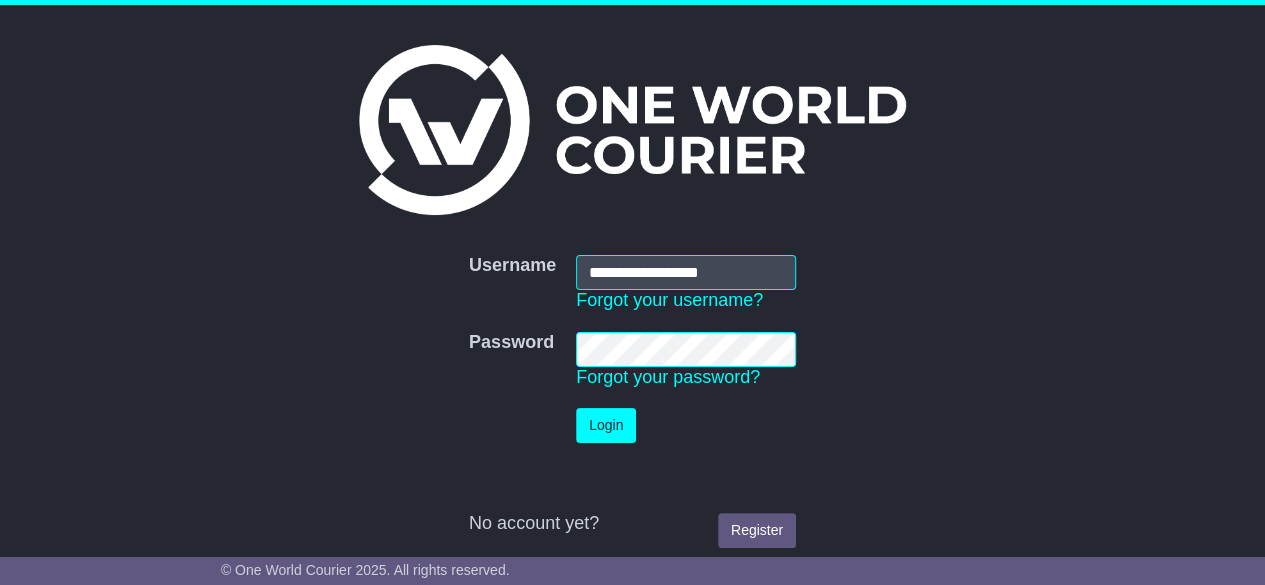 drag, startPoint x: 620, startPoint y: 444, endPoint x: 610, endPoint y: 433, distance: 14.866069 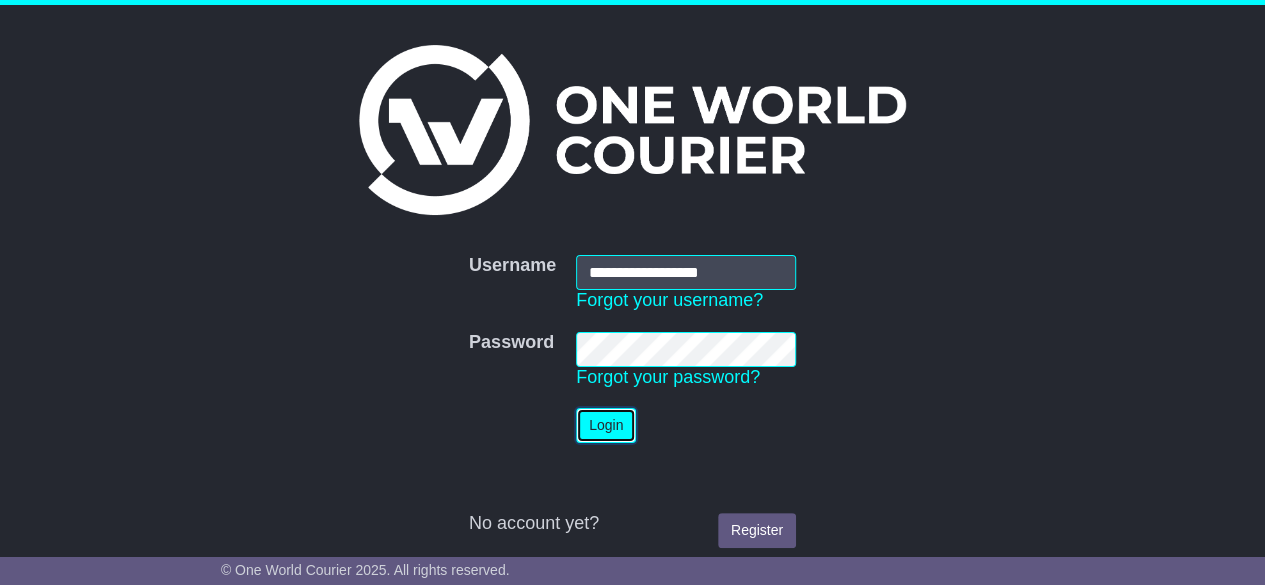 click on "Login" at bounding box center (606, 425) 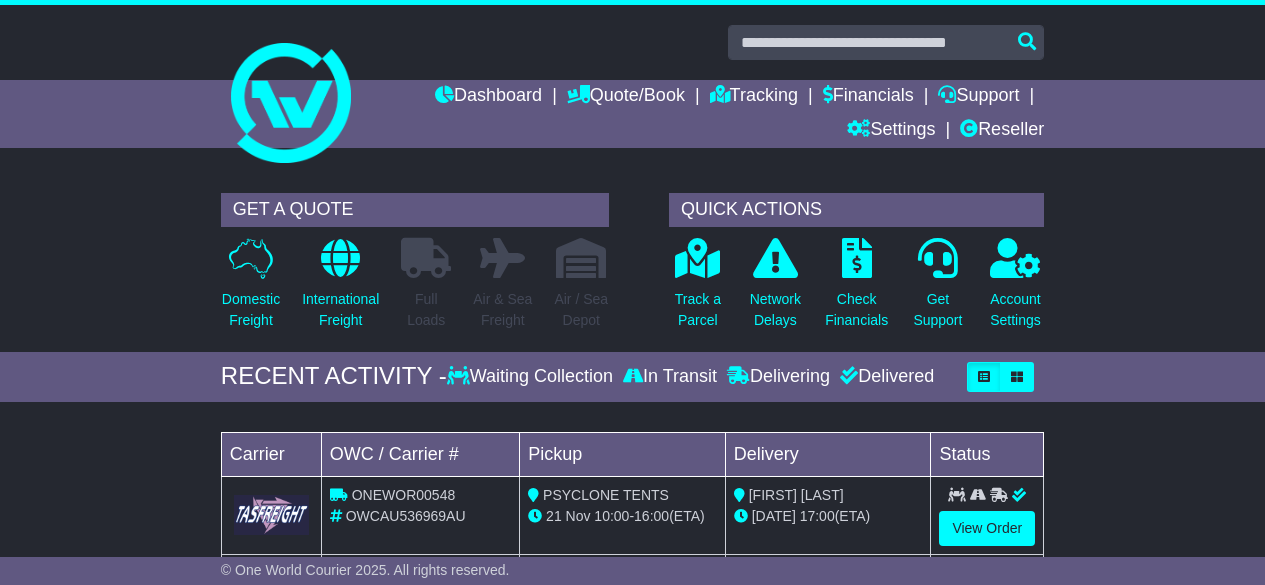 scroll, scrollTop: 340, scrollLeft: 0, axis: vertical 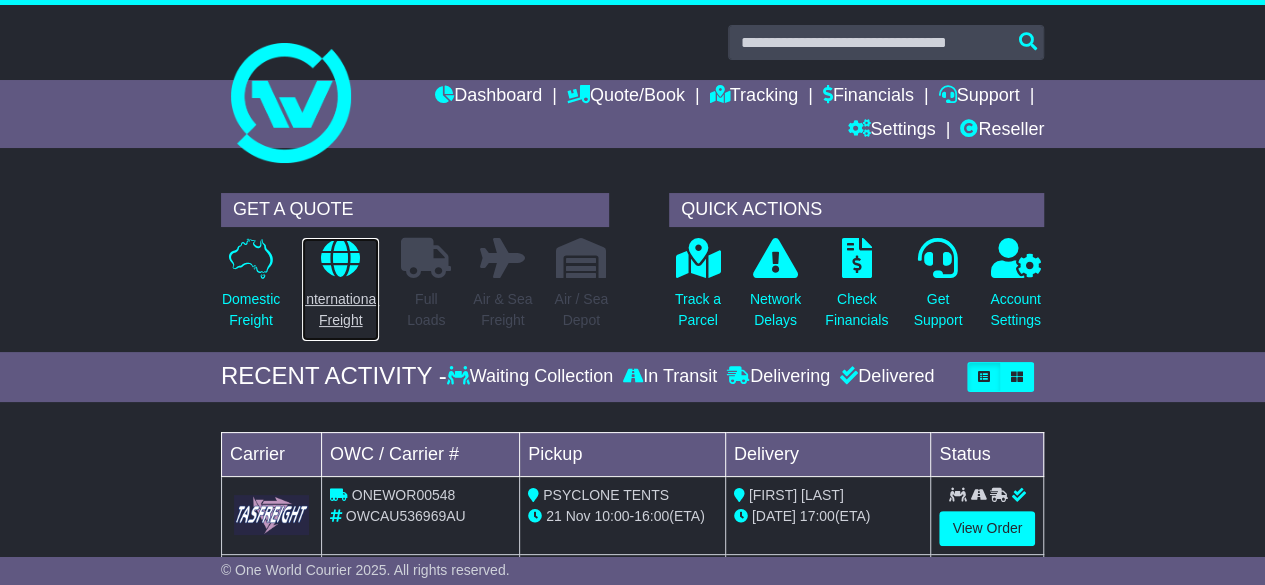 click on "International Freight" at bounding box center [340, 310] 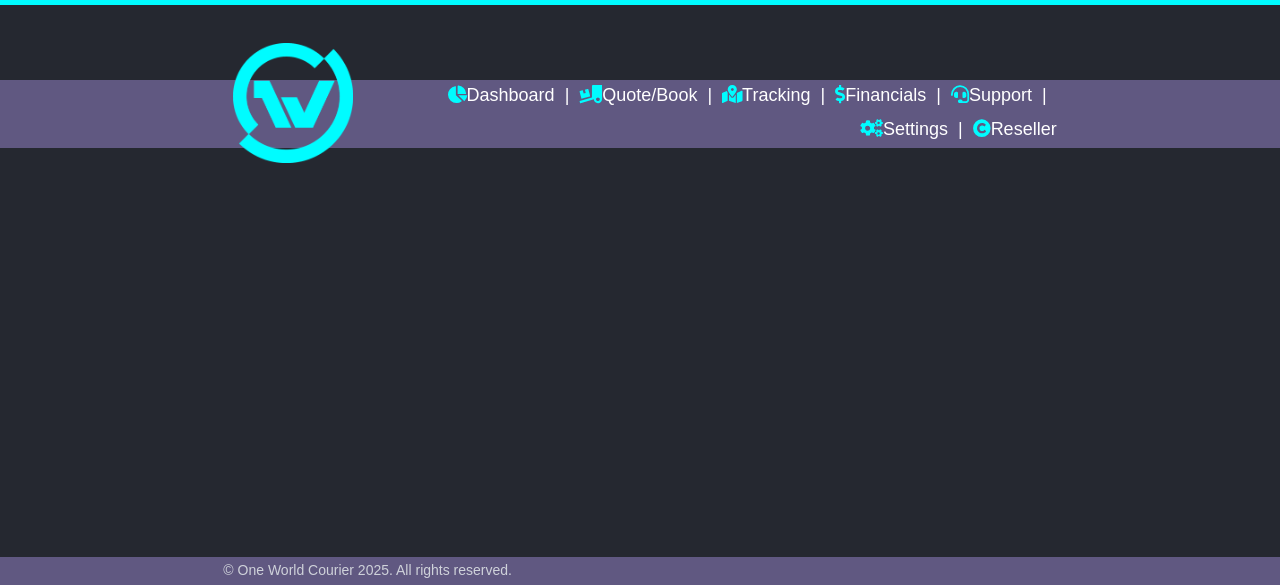 scroll, scrollTop: 0, scrollLeft: 0, axis: both 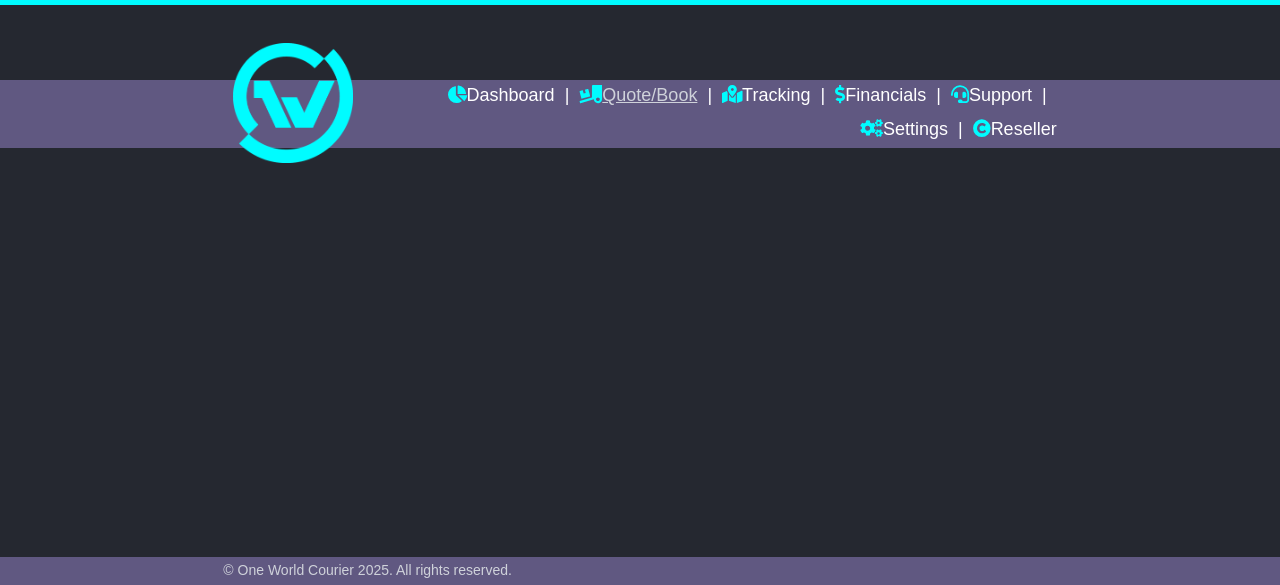 click on "Quote/Book" at bounding box center [638, 97] 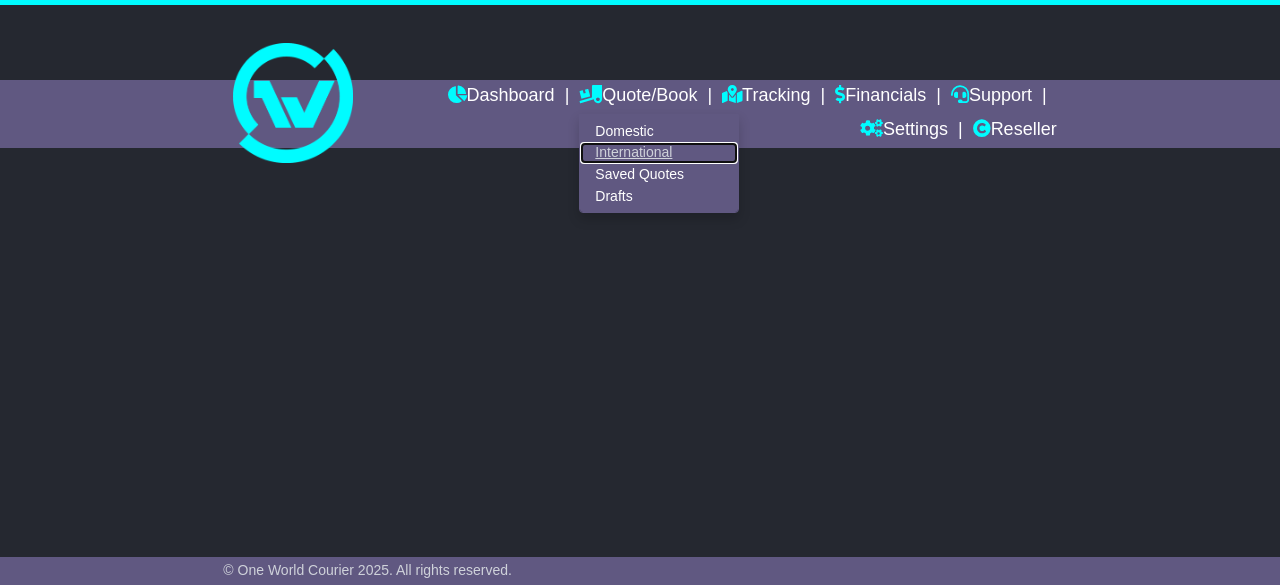 click on "International" at bounding box center (659, 153) 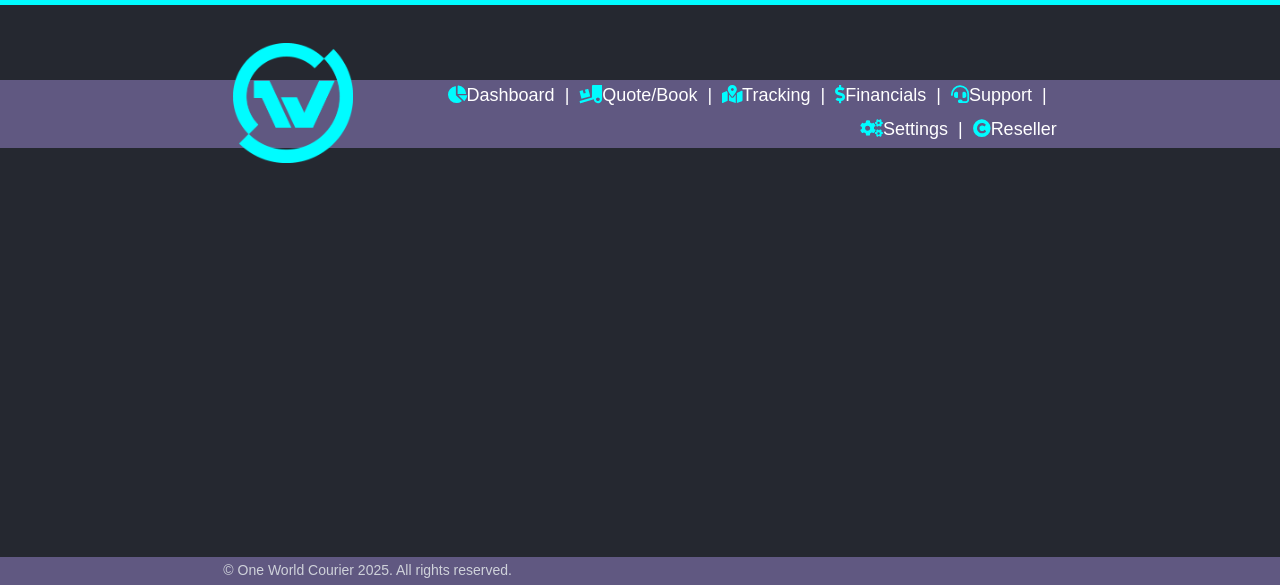 scroll, scrollTop: 0, scrollLeft: 0, axis: both 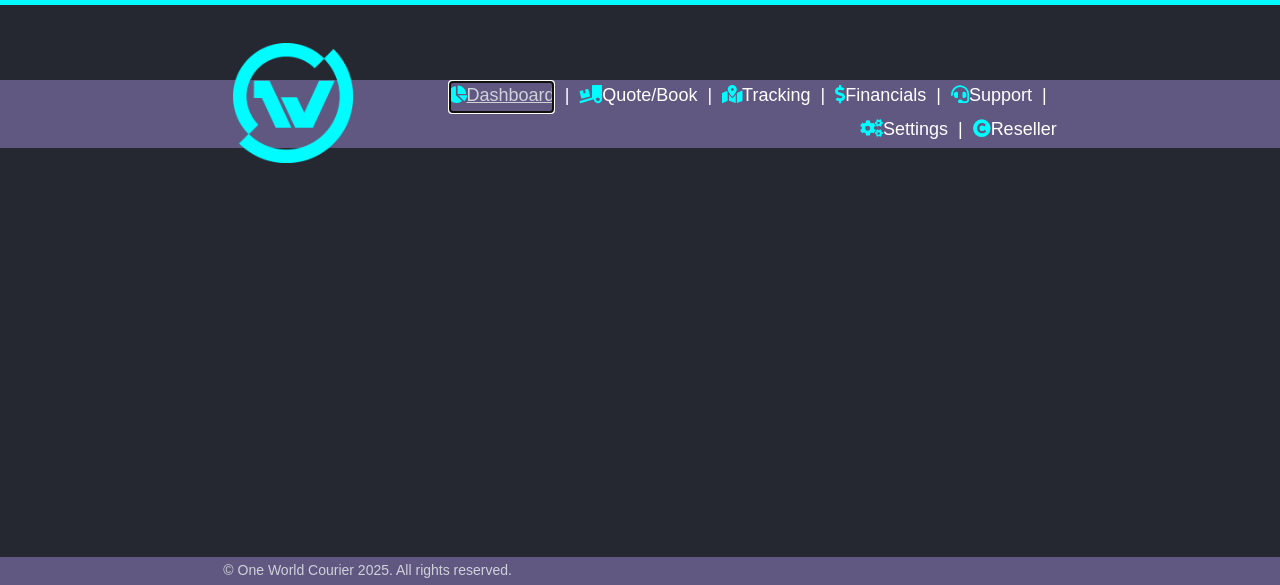 click on "Dashboard" at bounding box center [501, 97] 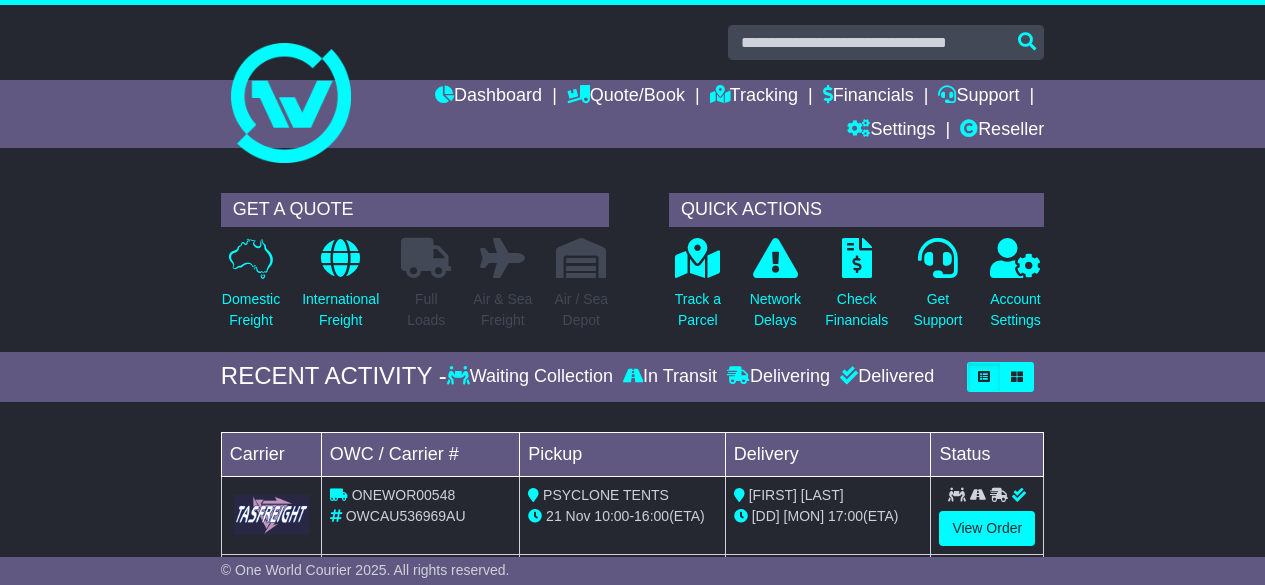 scroll, scrollTop: 0, scrollLeft: 0, axis: both 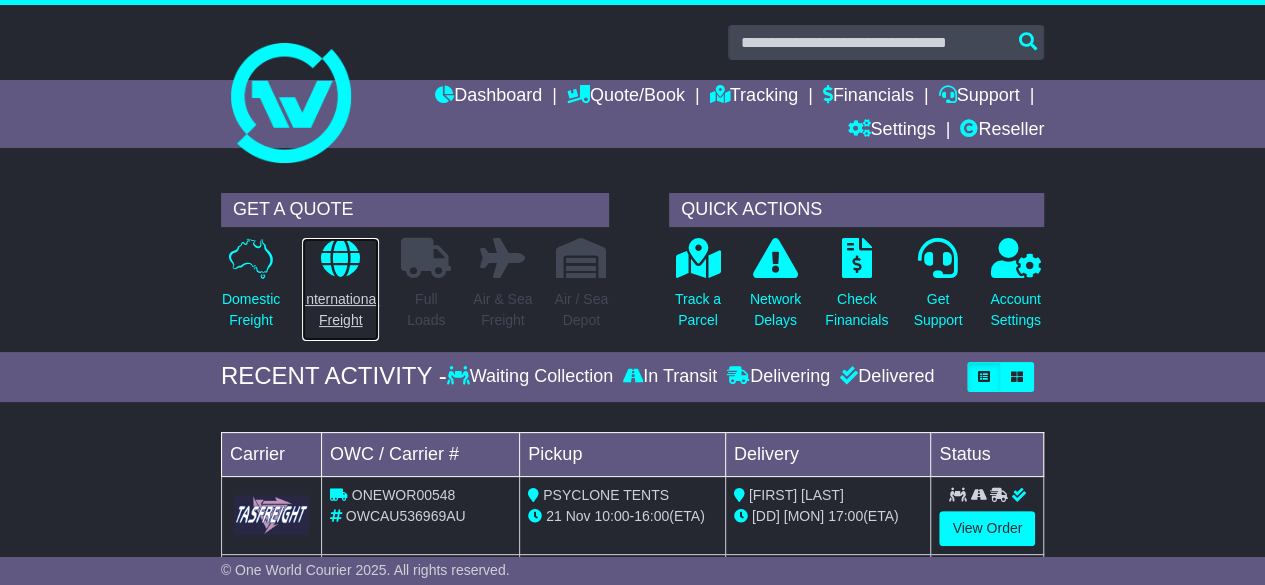 click on "International Freight" at bounding box center [340, 310] 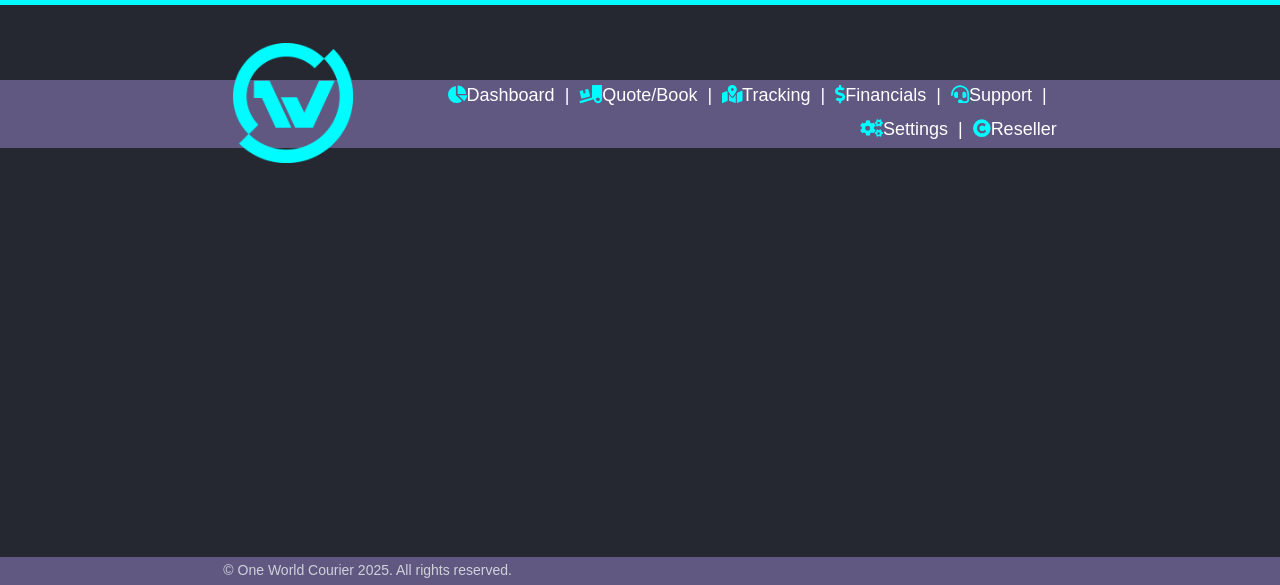 scroll, scrollTop: 0, scrollLeft: 0, axis: both 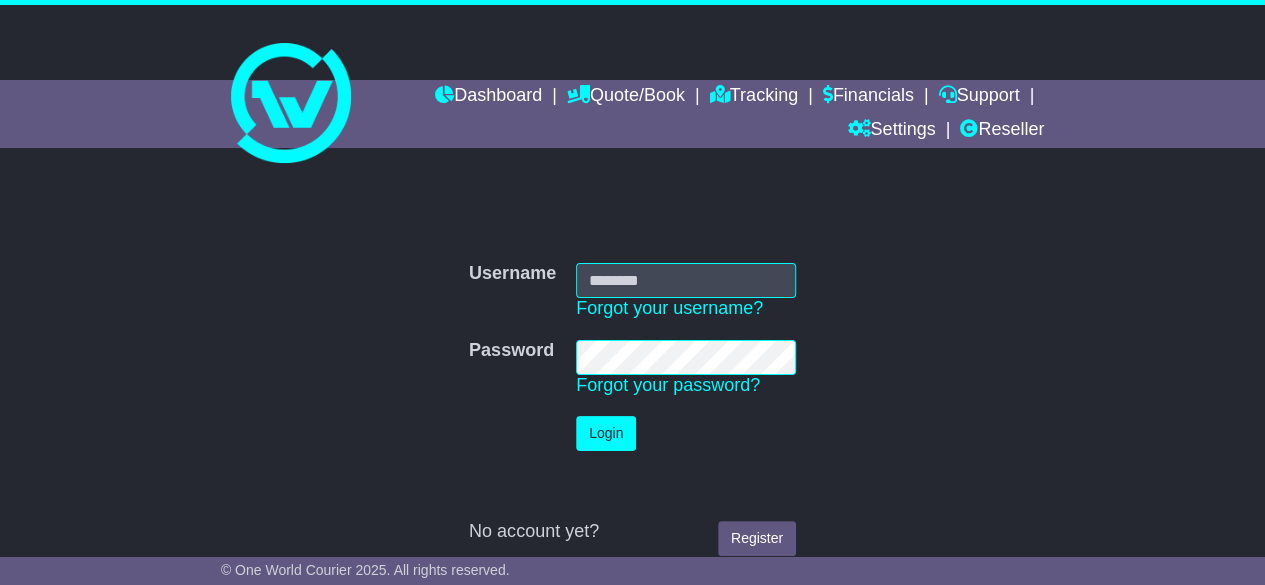 type on "**********" 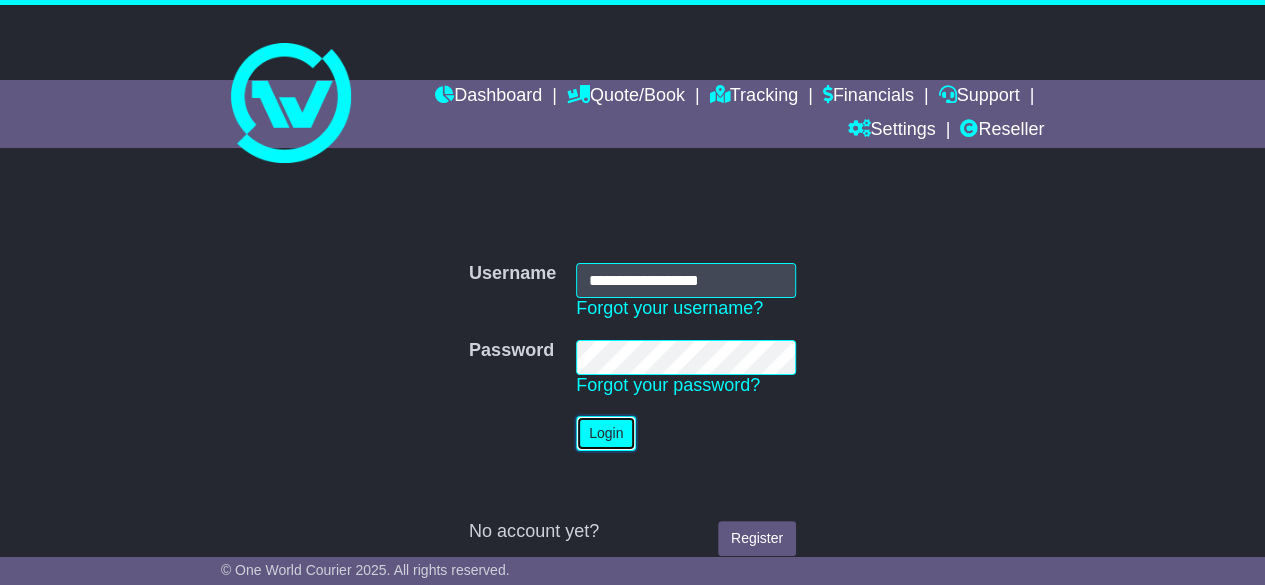 click on "Login" at bounding box center [606, 433] 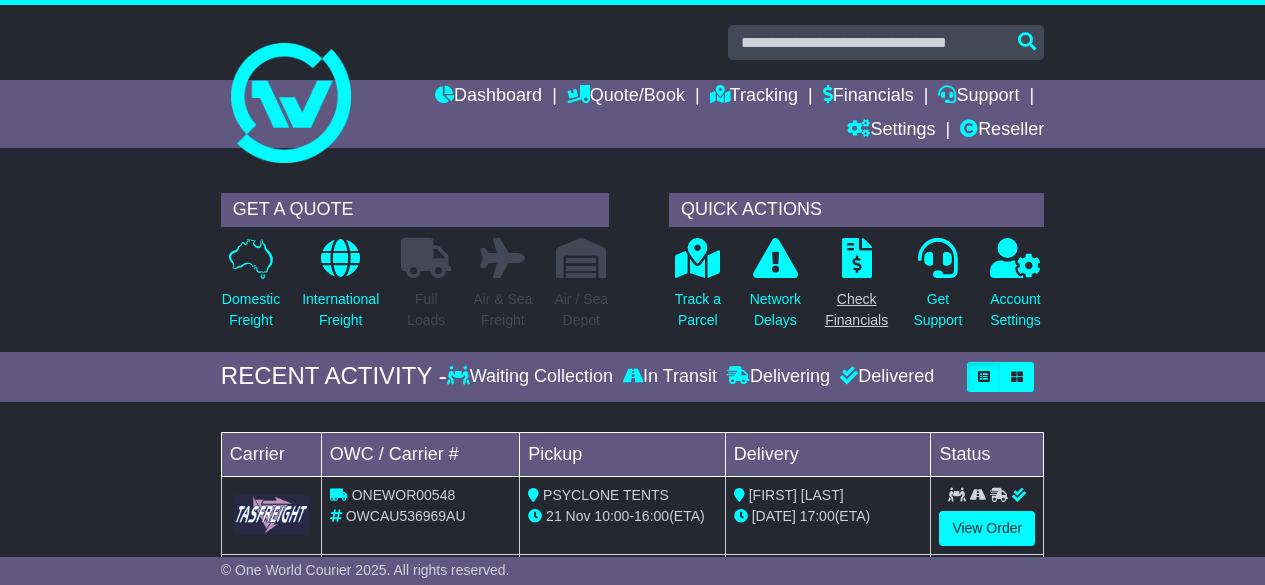 scroll, scrollTop: 0, scrollLeft: 0, axis: both 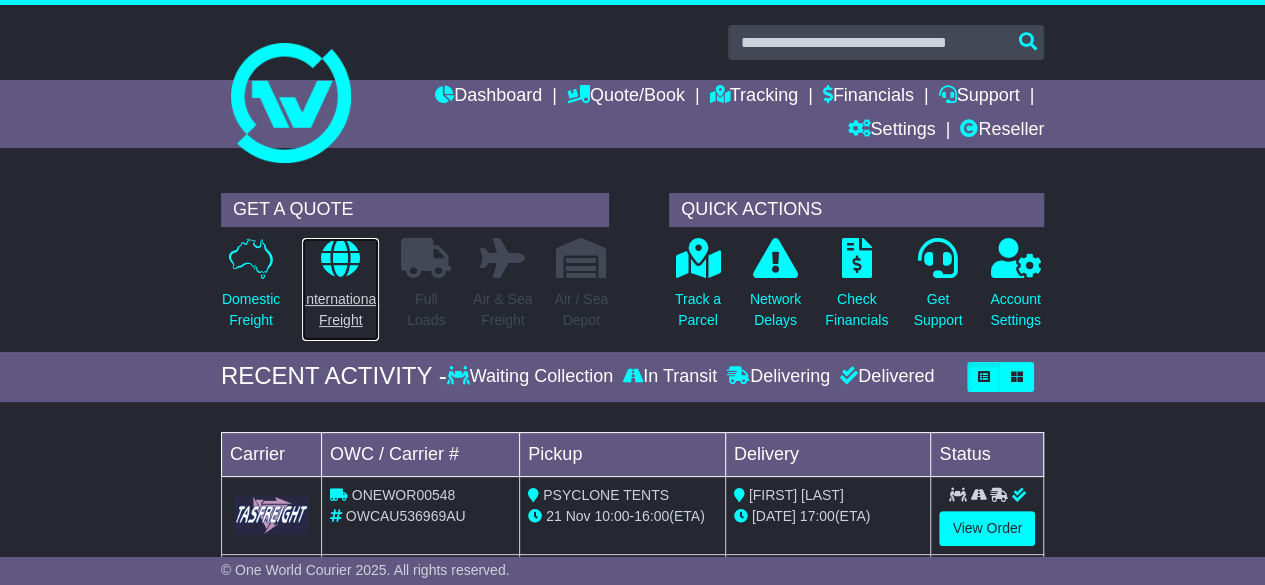 click on "International Freight" at bounding box center (340, 310) 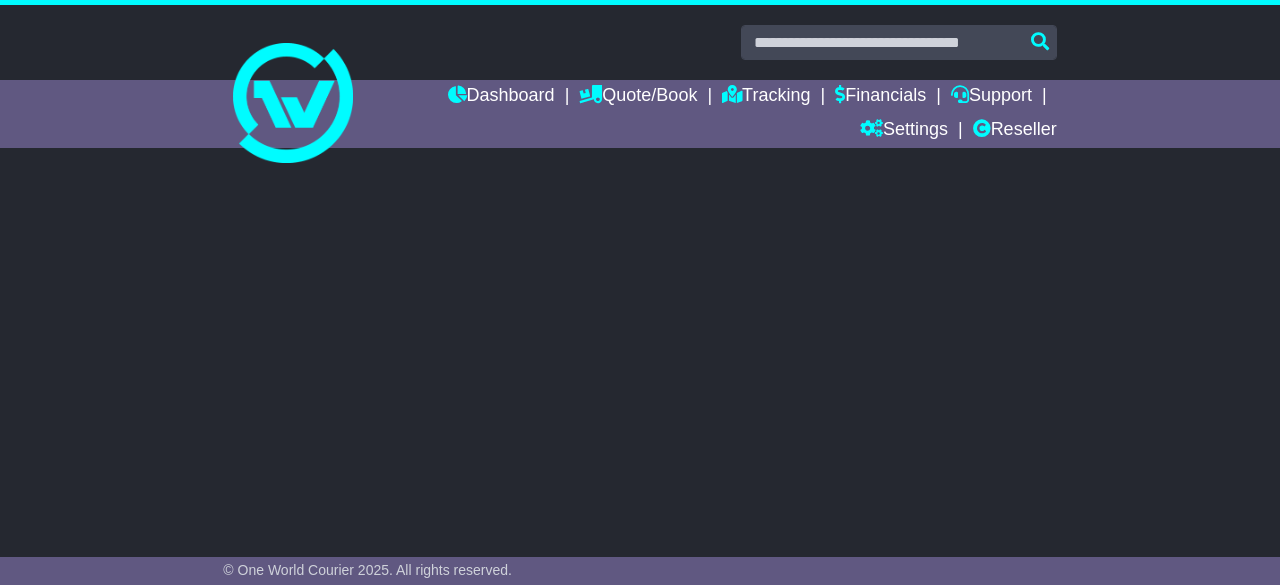 scroll, scrollTop: 0, scrollLeft: 0, axis: both 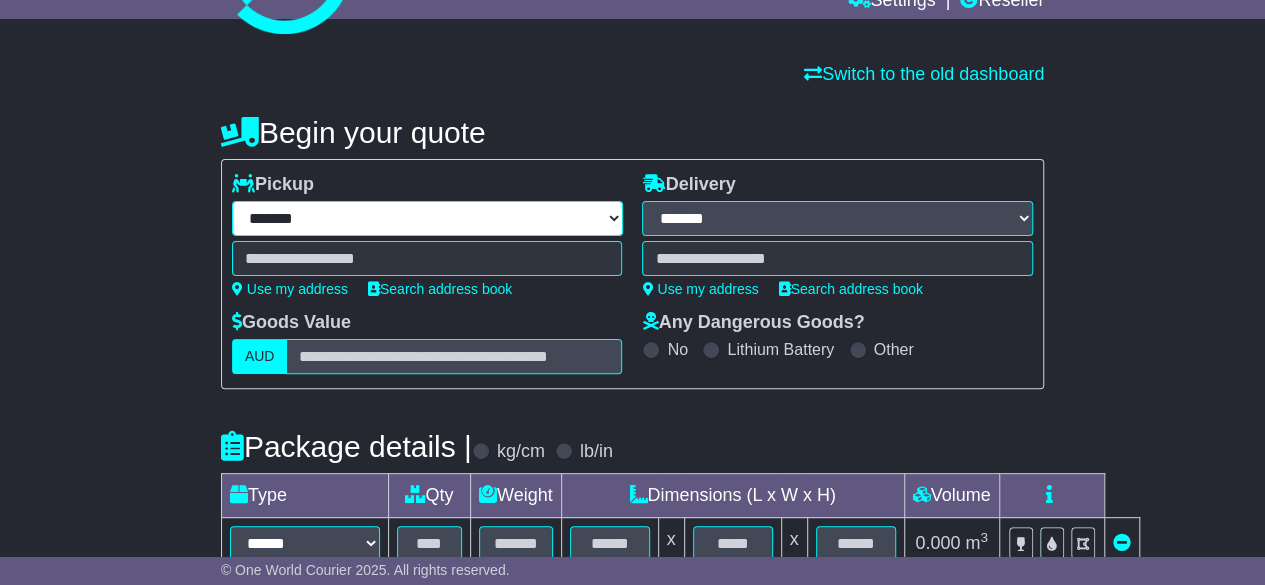click on "**********" at bounding box center (427, 218) 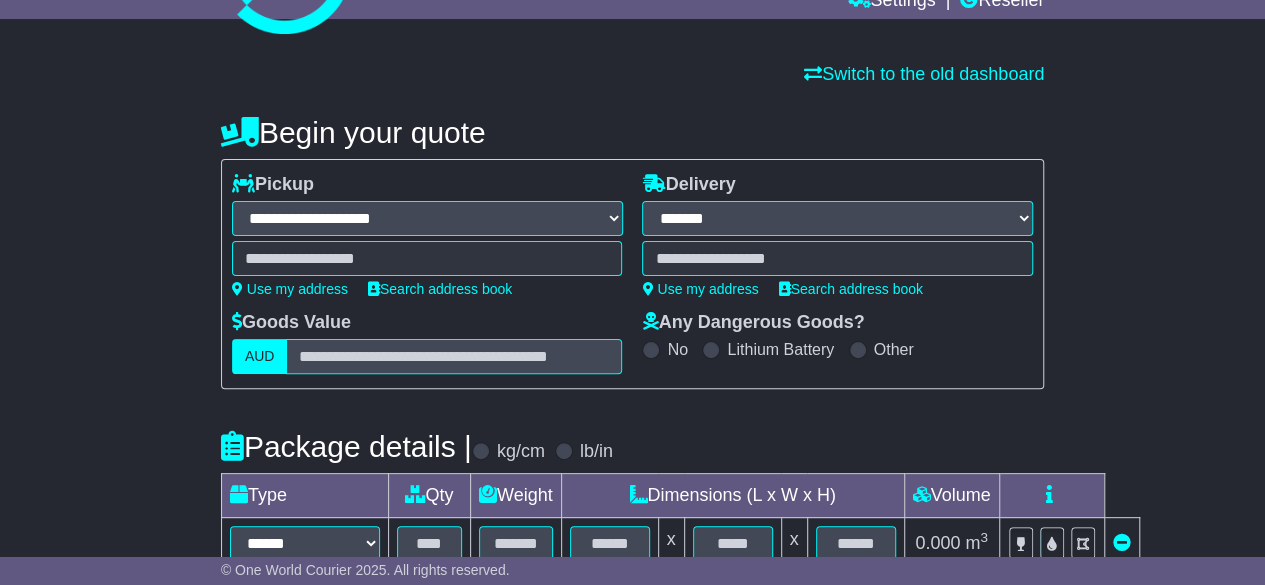 click on "**********" at bounding box center (427, 218) 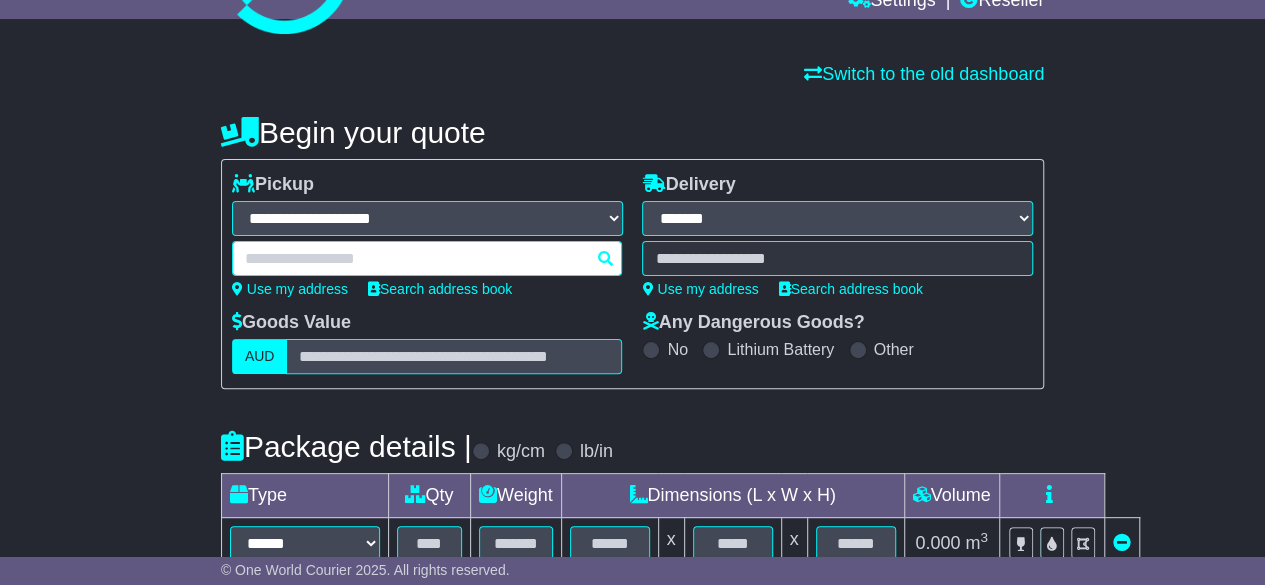 click at bounding box center (427, 258) 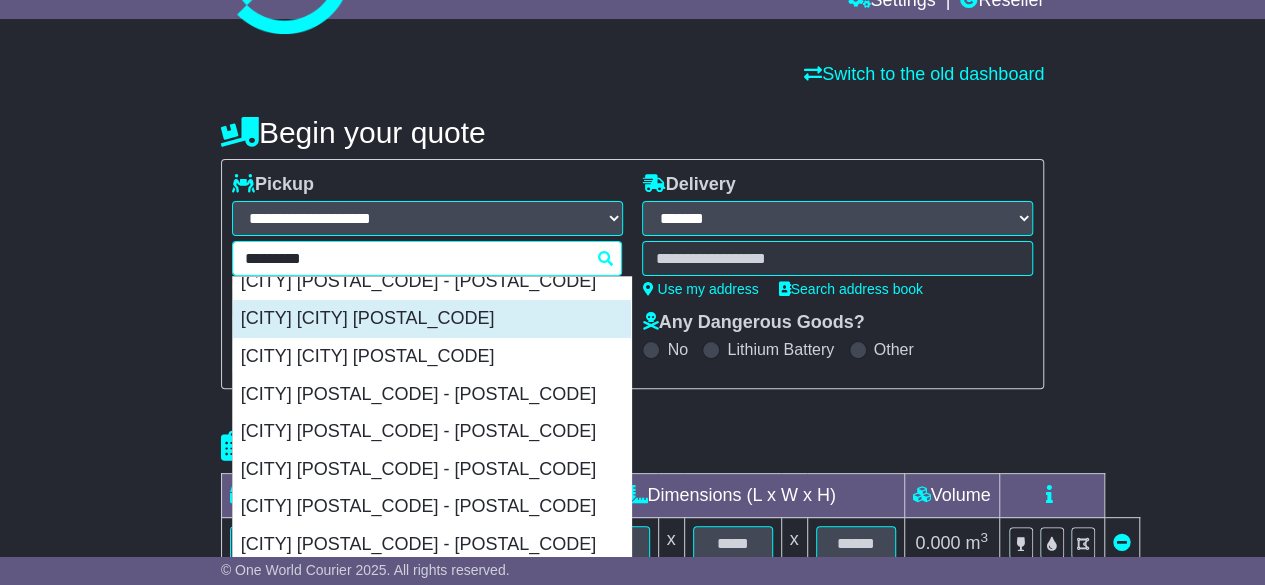 scroll, scrollTop: 102, scrollLeft: 0, axis: vertical 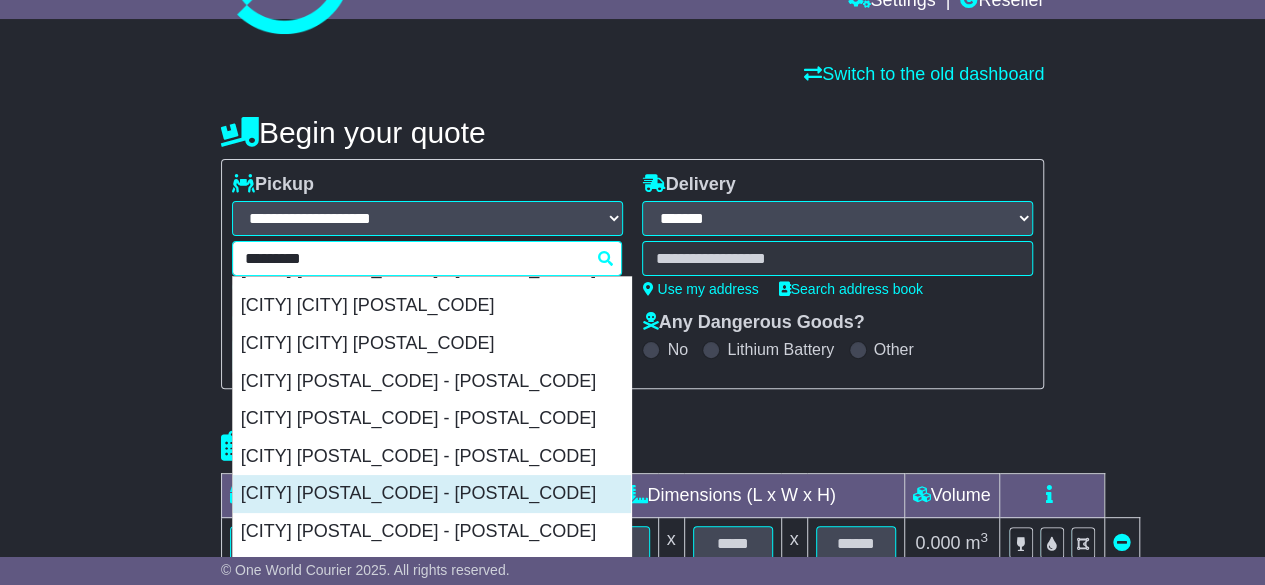 click on "[CITY] [POSTAL_CODE] - [POSTAL_CODE]" at bounding box center (432, 494) 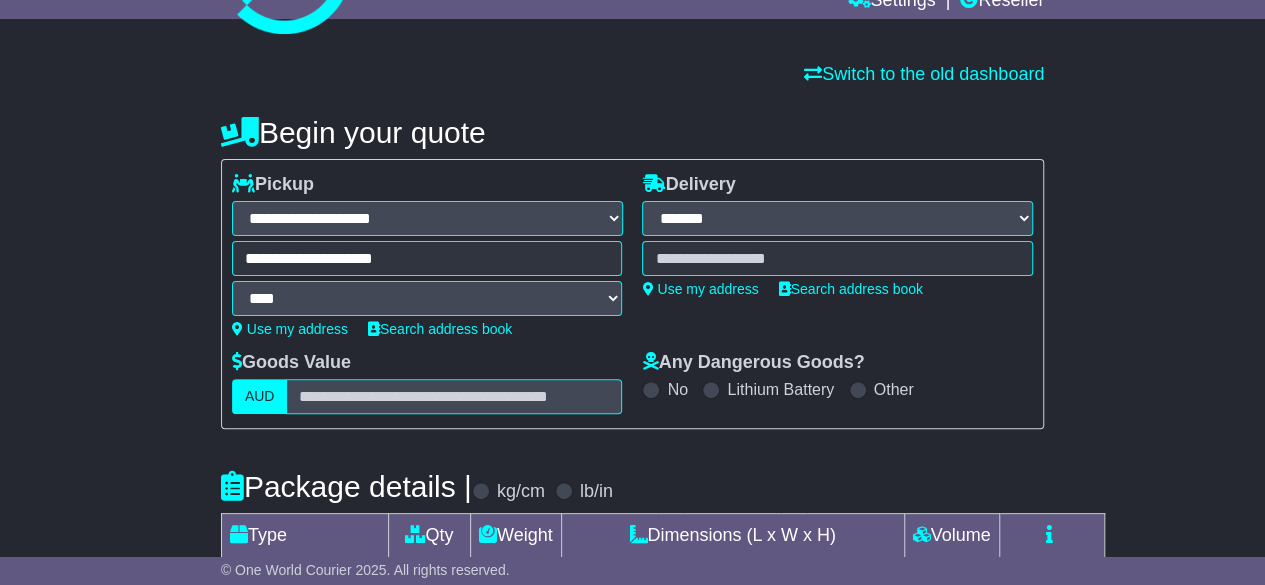 click on "**********" at bounding box center [632, 549] 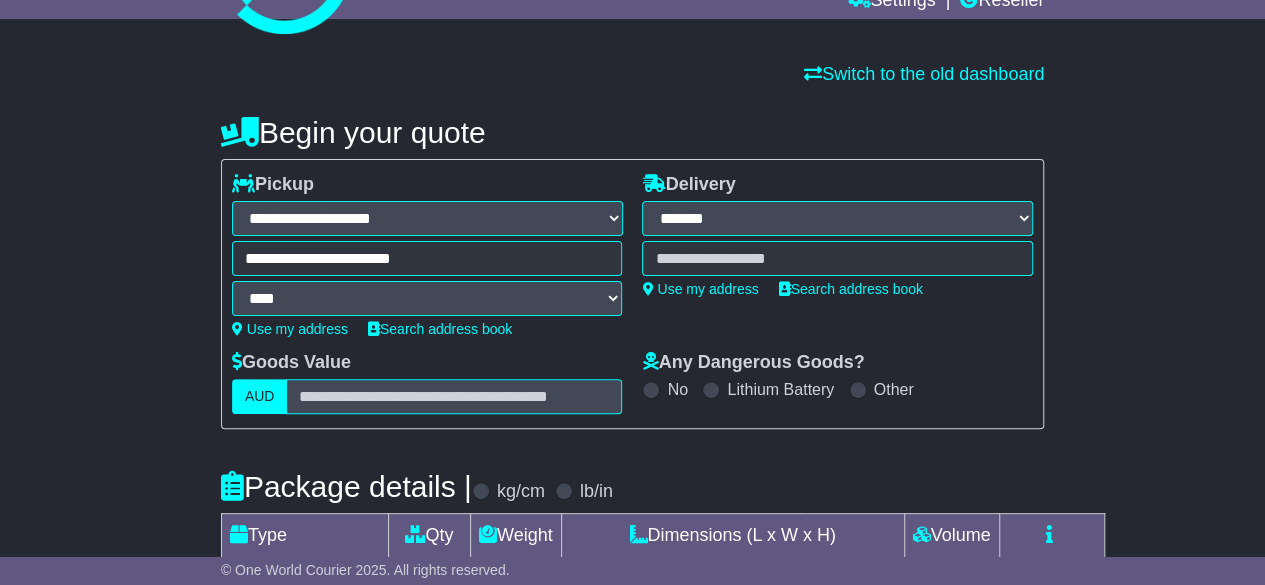 click on "**********" at bounding box center [427, 278] 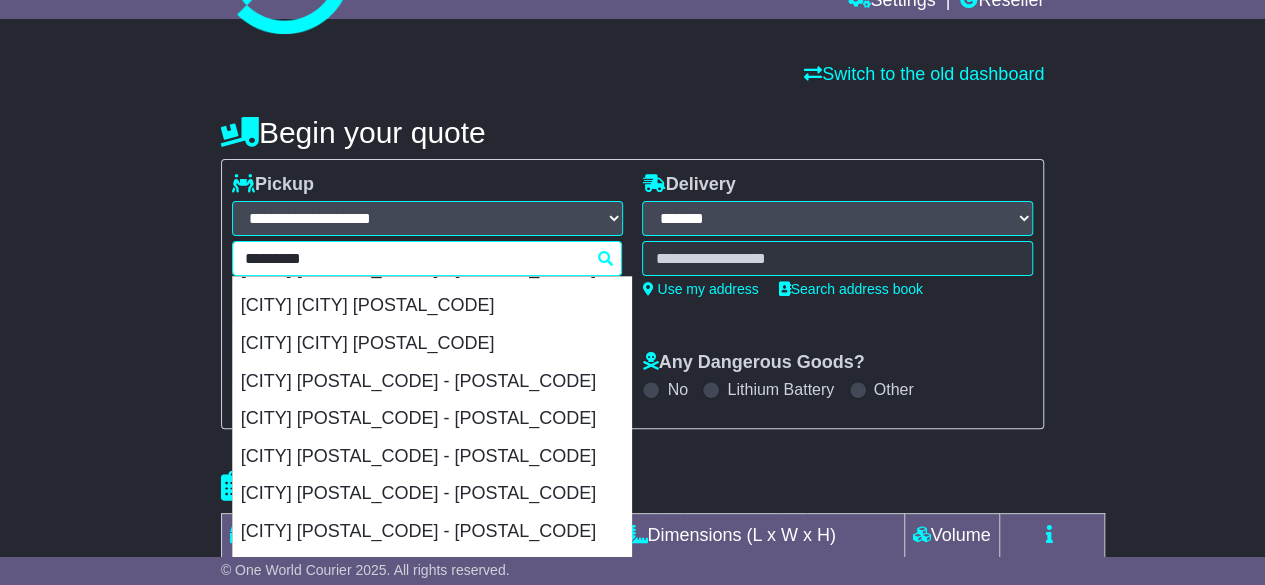 click on "*********" at bounding box center [427, 258] 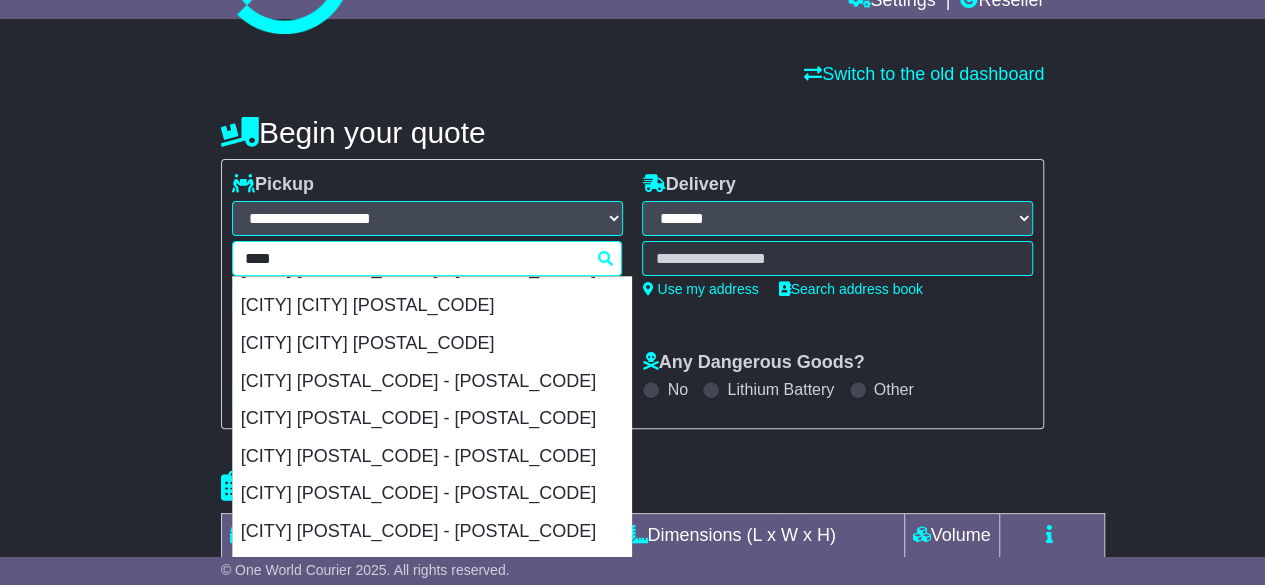 scroll, scrollTop: 0, scrollLeft: 0, axis: both 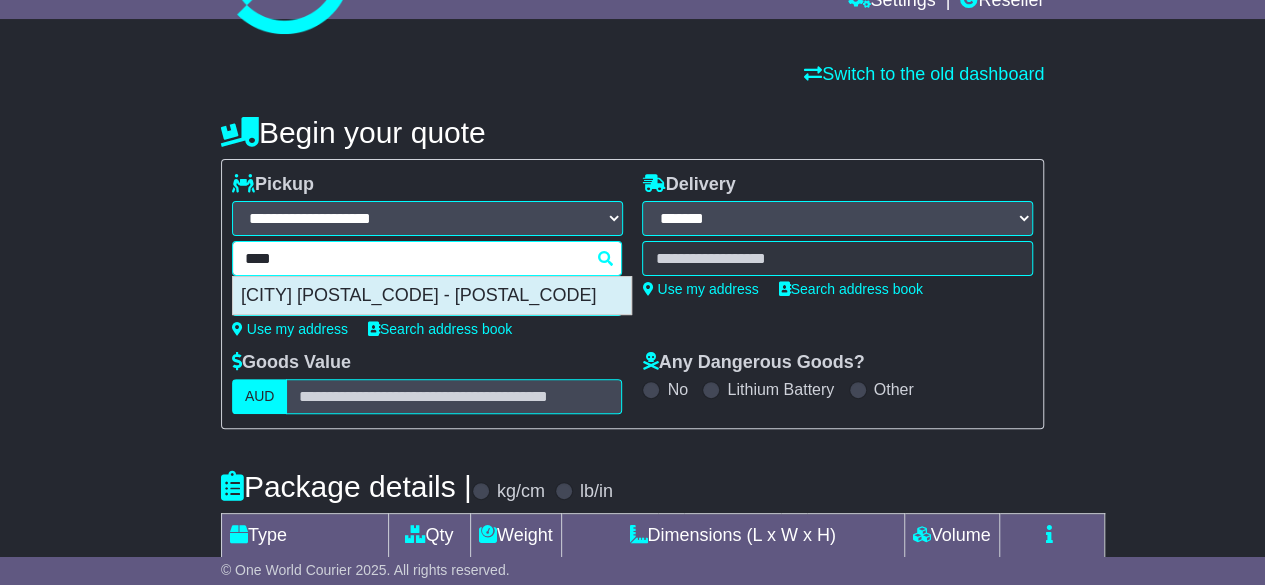 click on "[CITY] [POSTAL_CODE] - [POSTAL_CODE]" at bounding box center (432, 296) 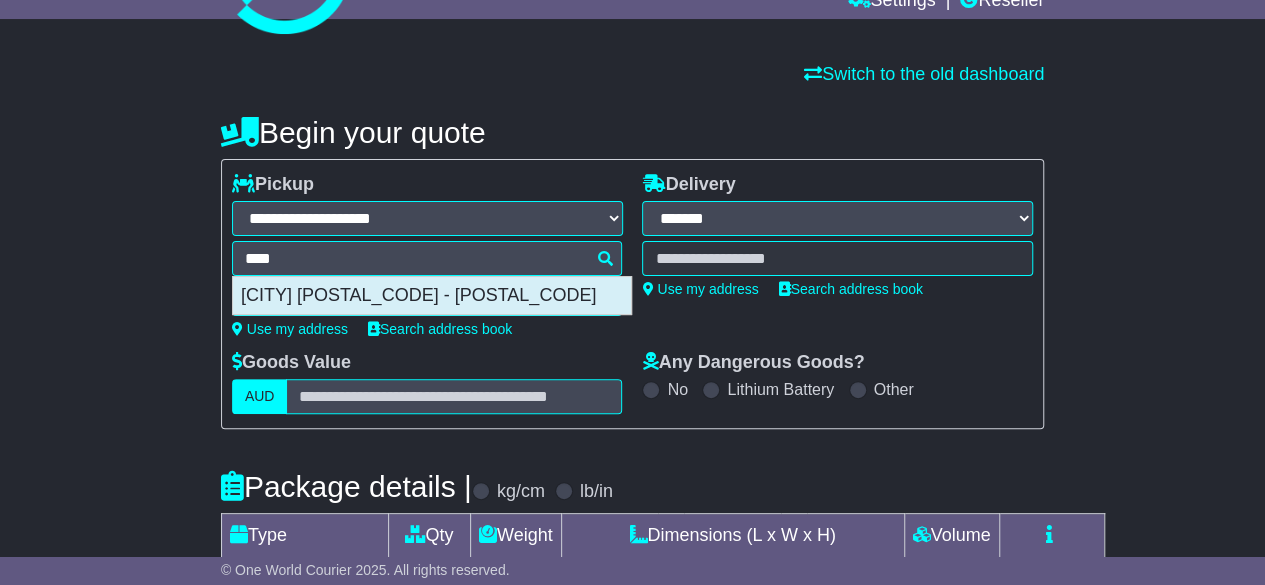 type on "**********" 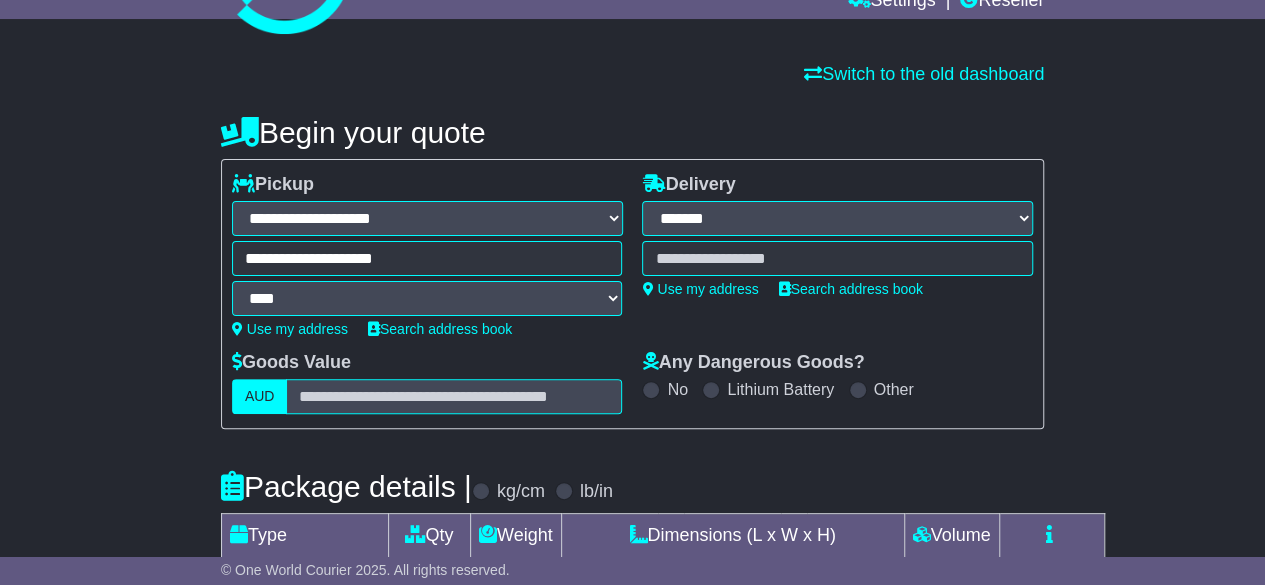 type on "**********" 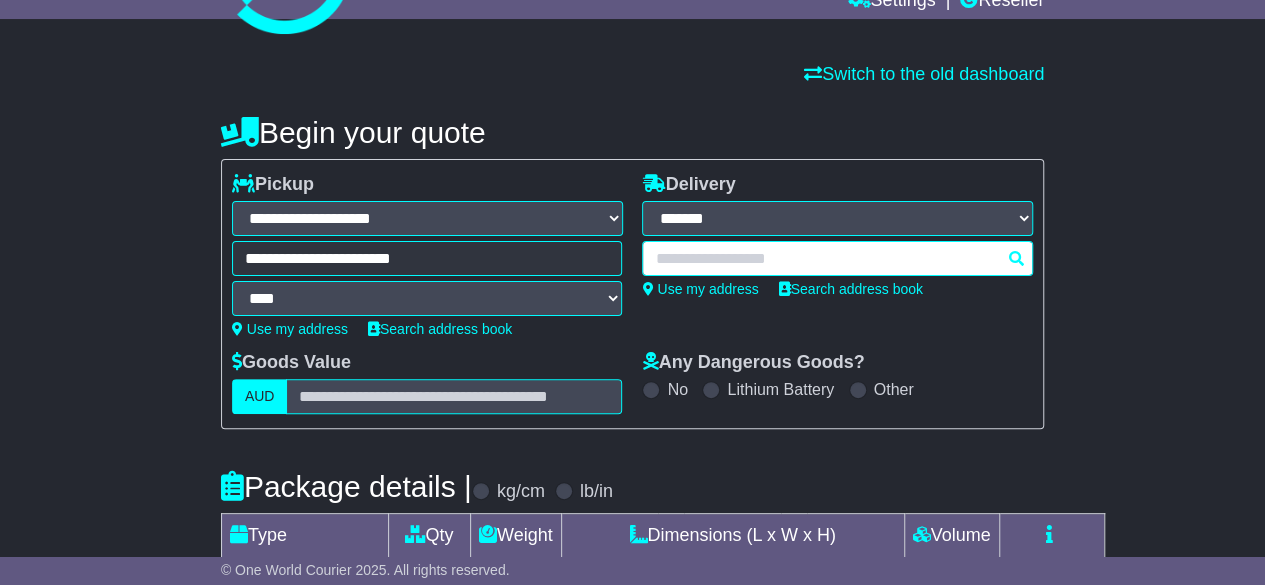 click at bounding box center (837, 258) 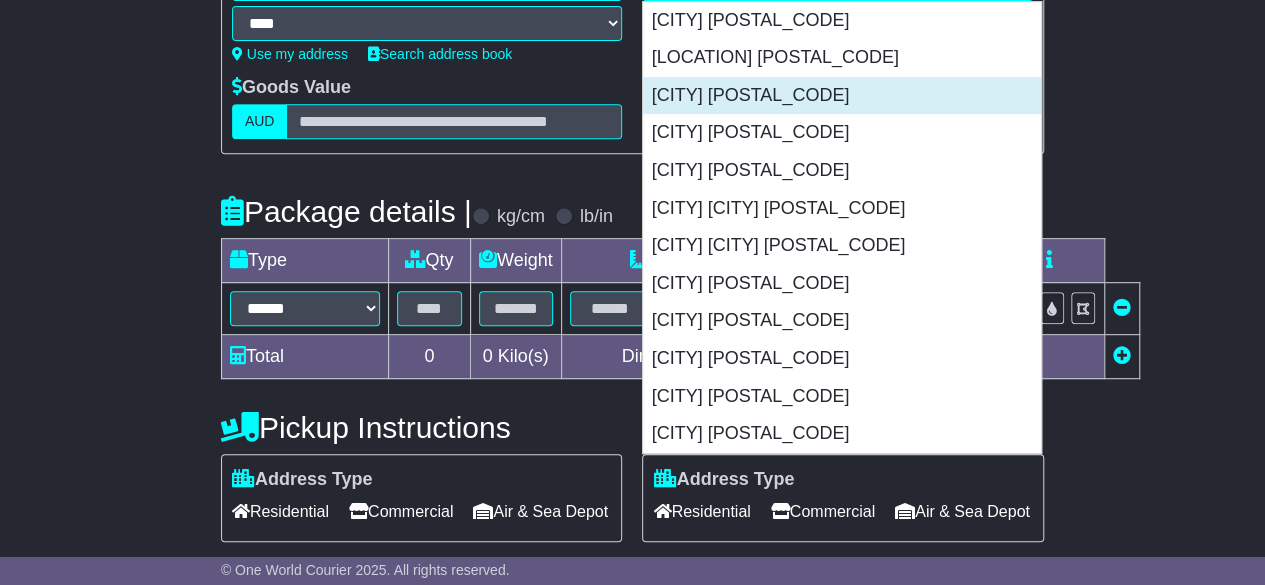 scroll, scrollTop: 402, scrollLeft: 0, axis: vertical 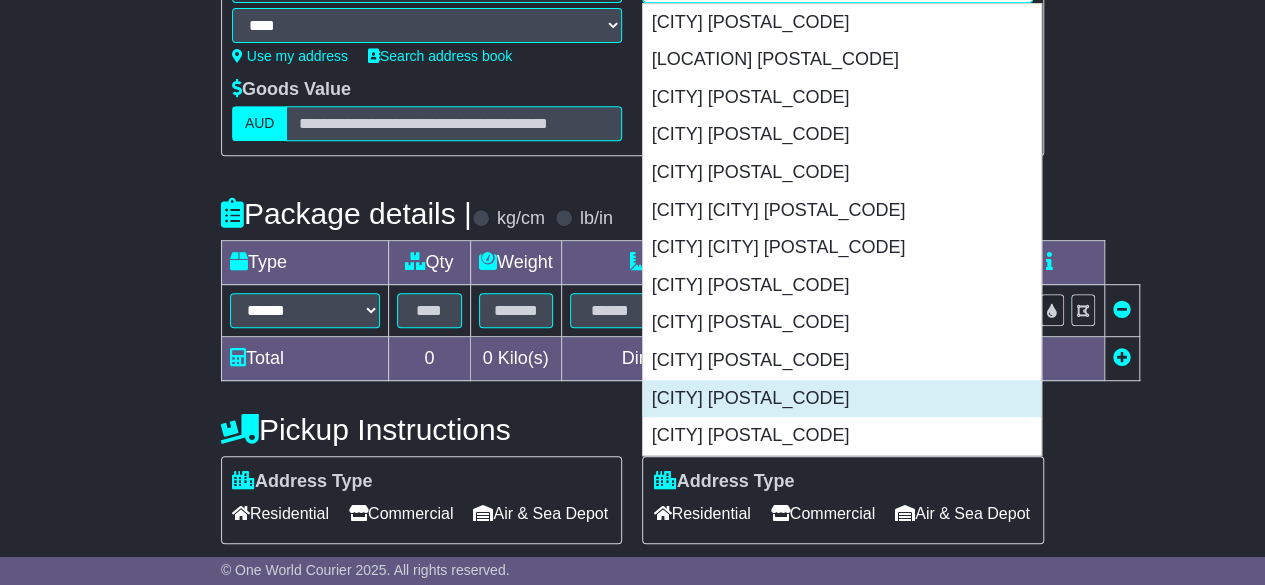 click on "[CITY] [POSTAL_CODE]" at bounding box center (842, 399) 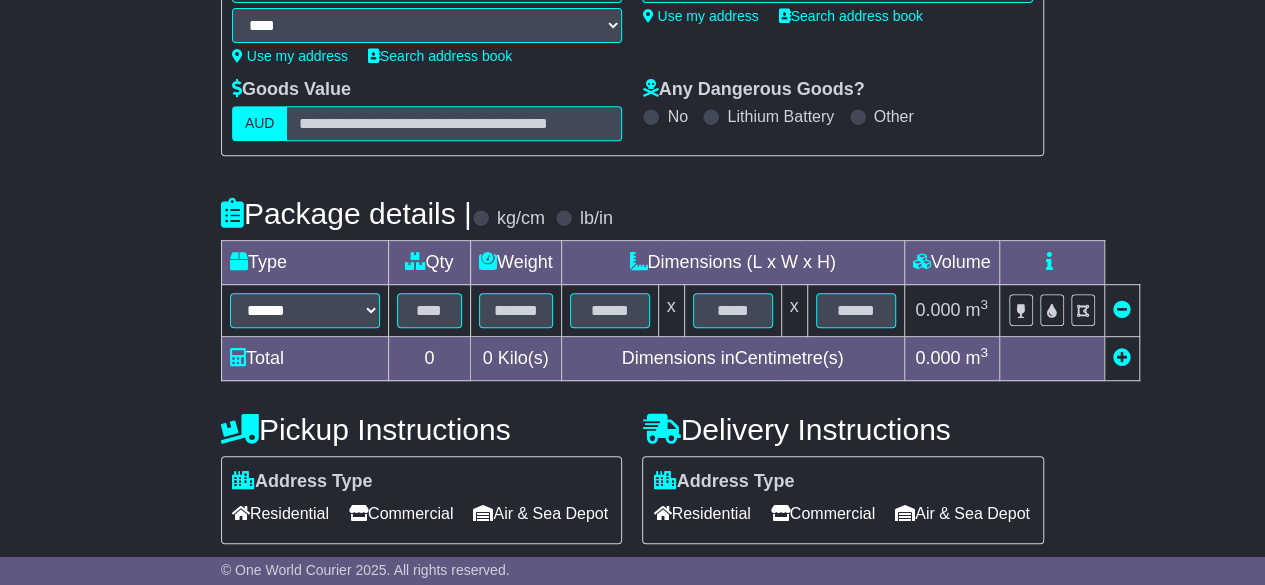 type on "**********" 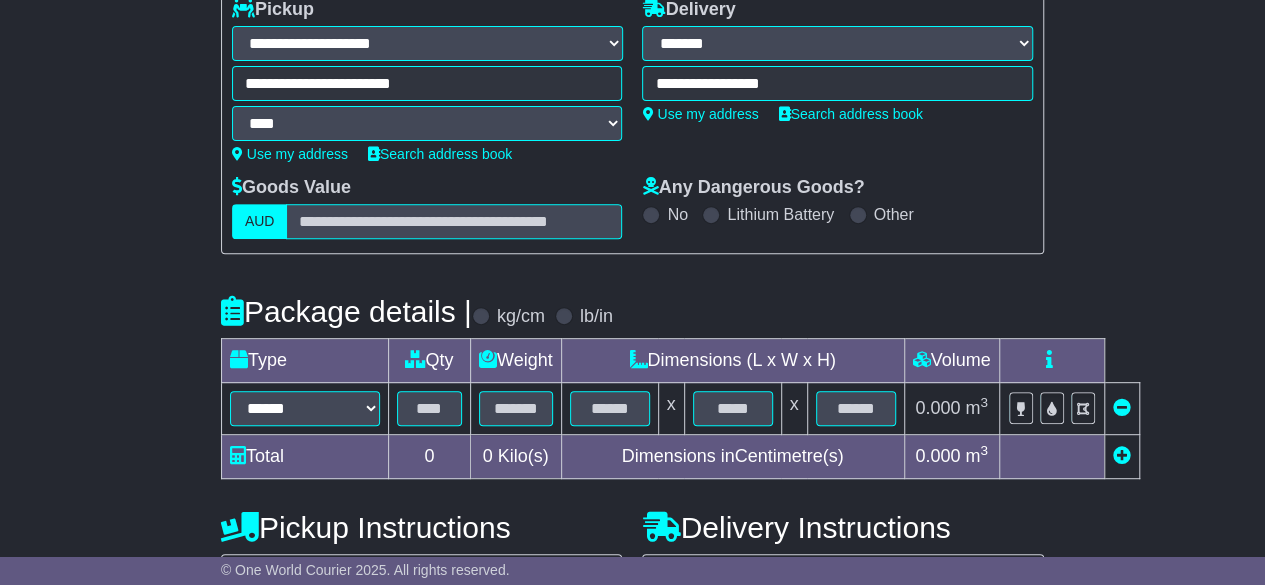 scroll, scrollTop: 301, scrollLeft: 0, axis: vertical 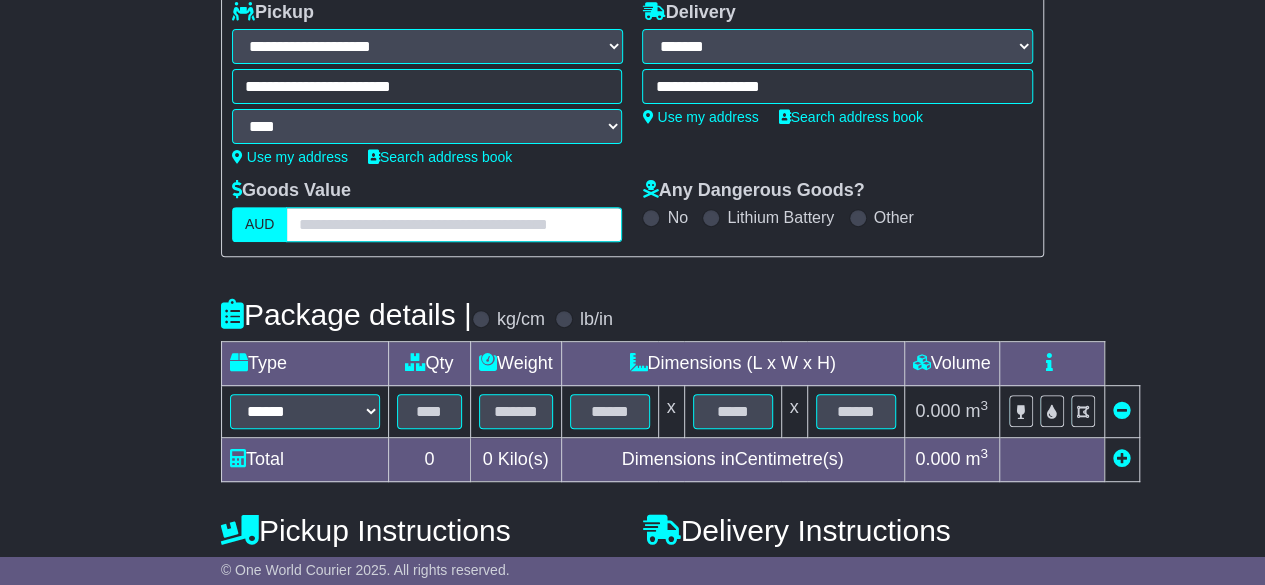 click at bounding box center (454, 224) 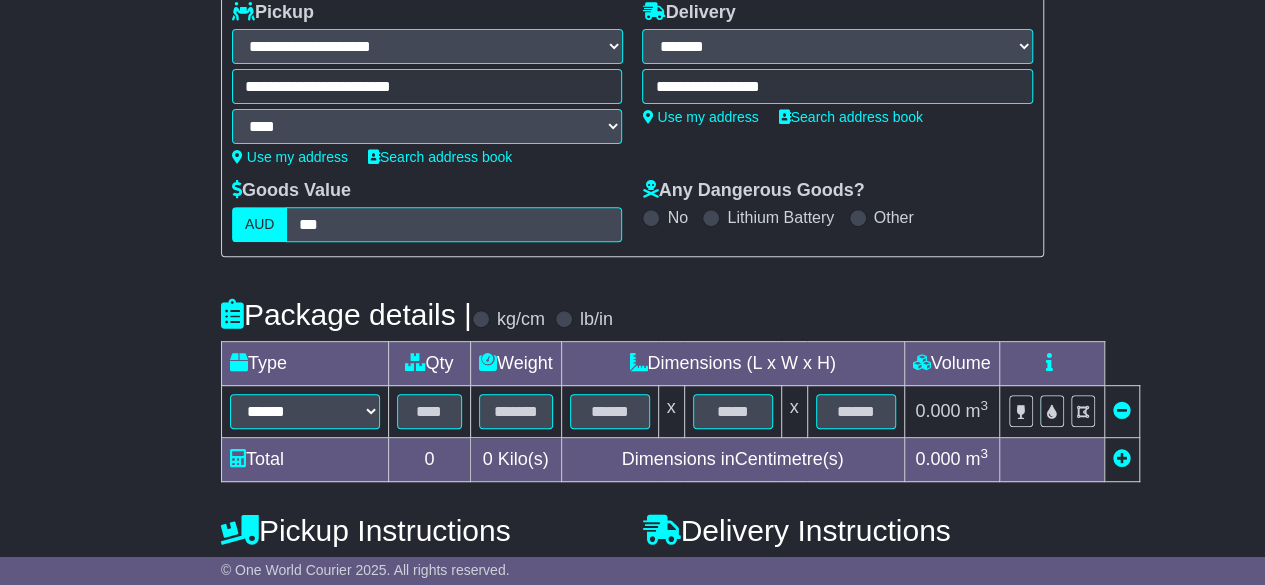 click on "AUD" at bounding box center [260, 224] 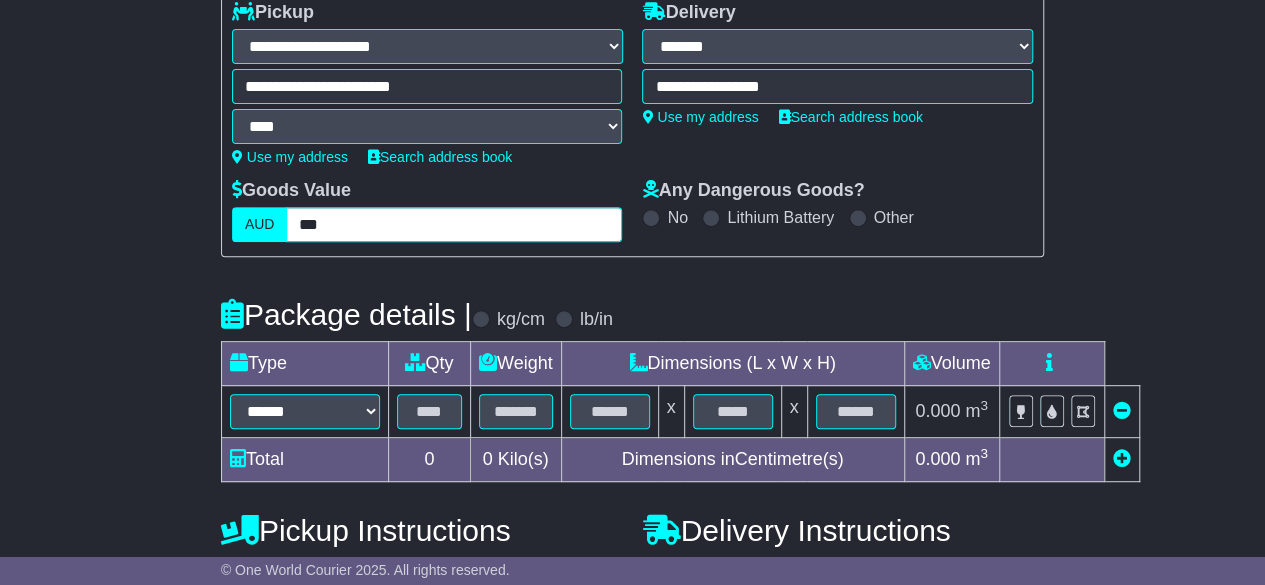 click on "***" at bounding box center (454, 224) 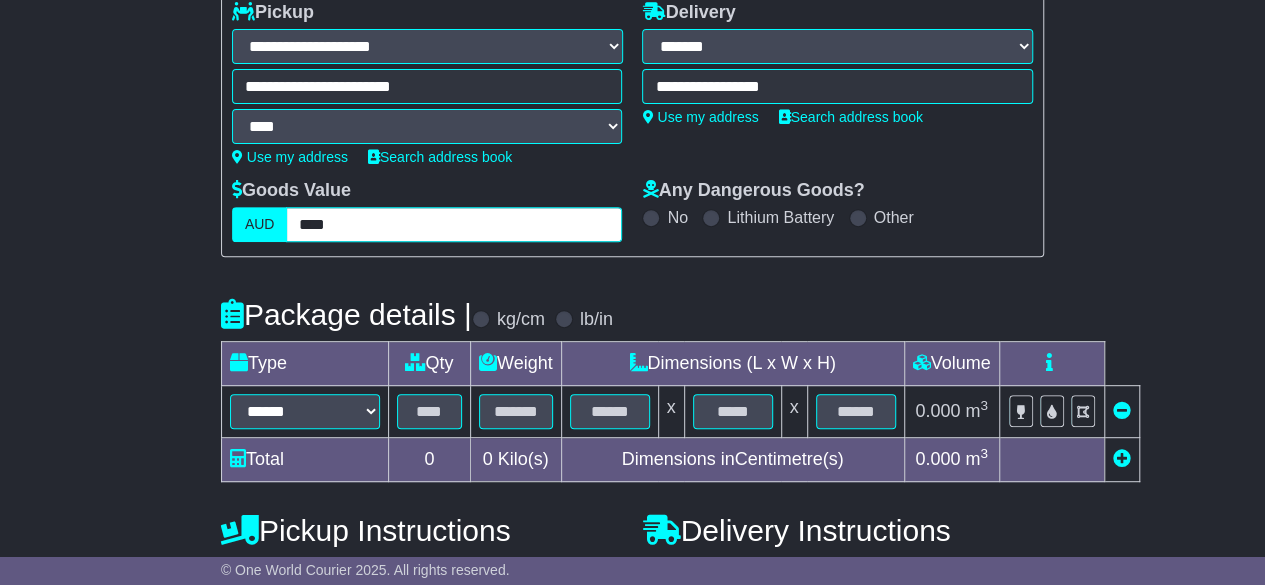 type on "****" 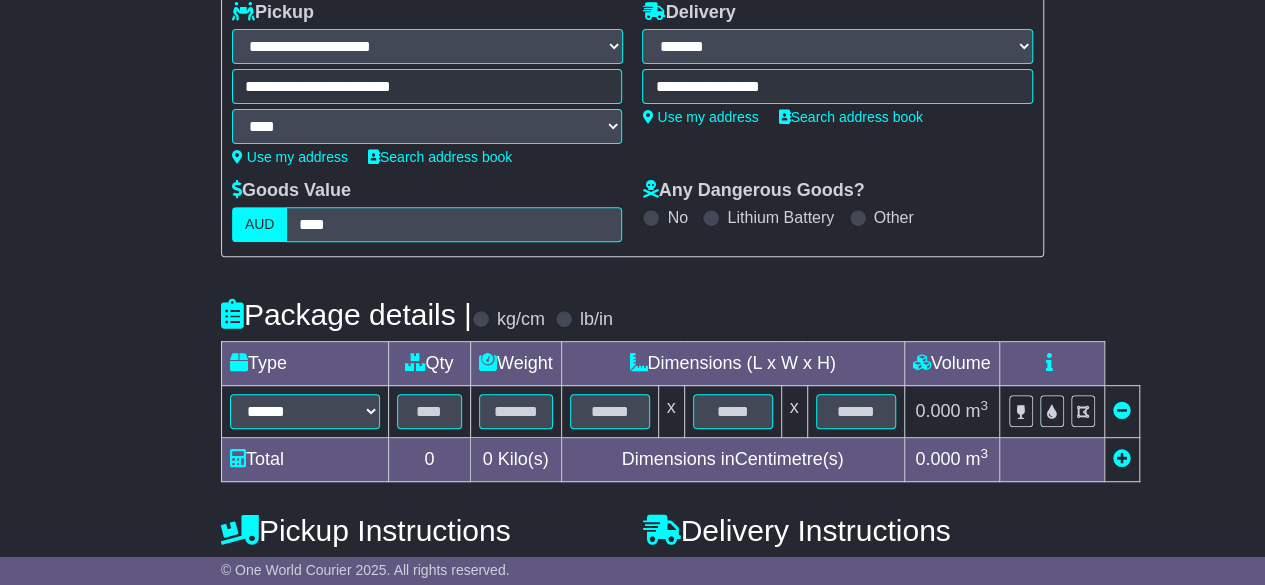 click on "AUD" at bounding box center [260, 224] 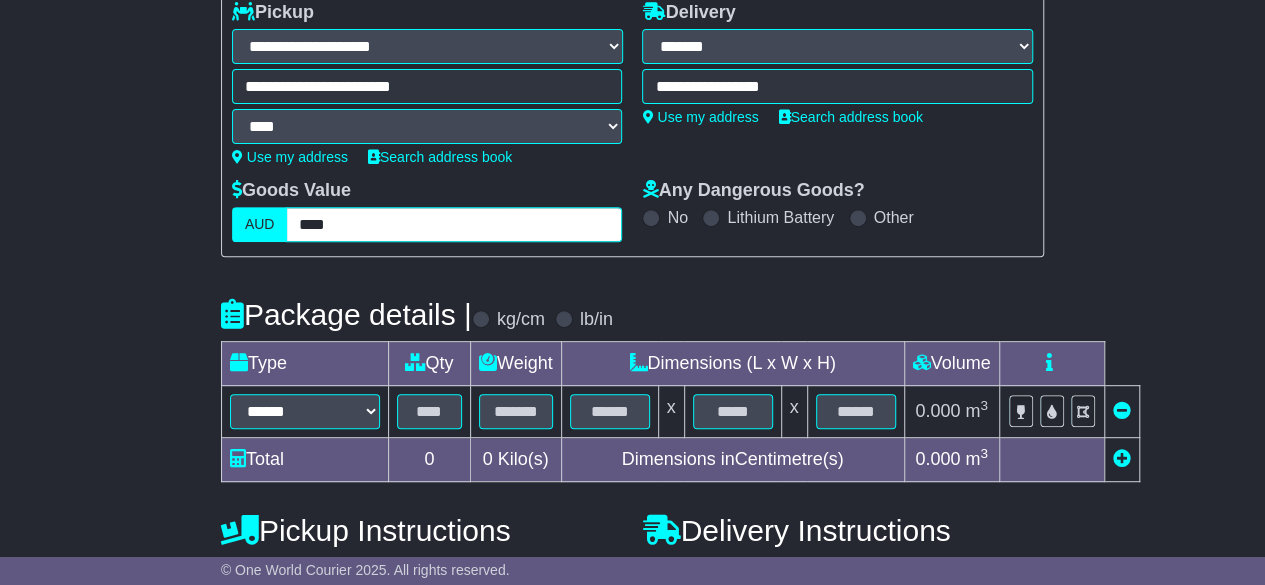 click on "****" at bounding box center (454, 224) 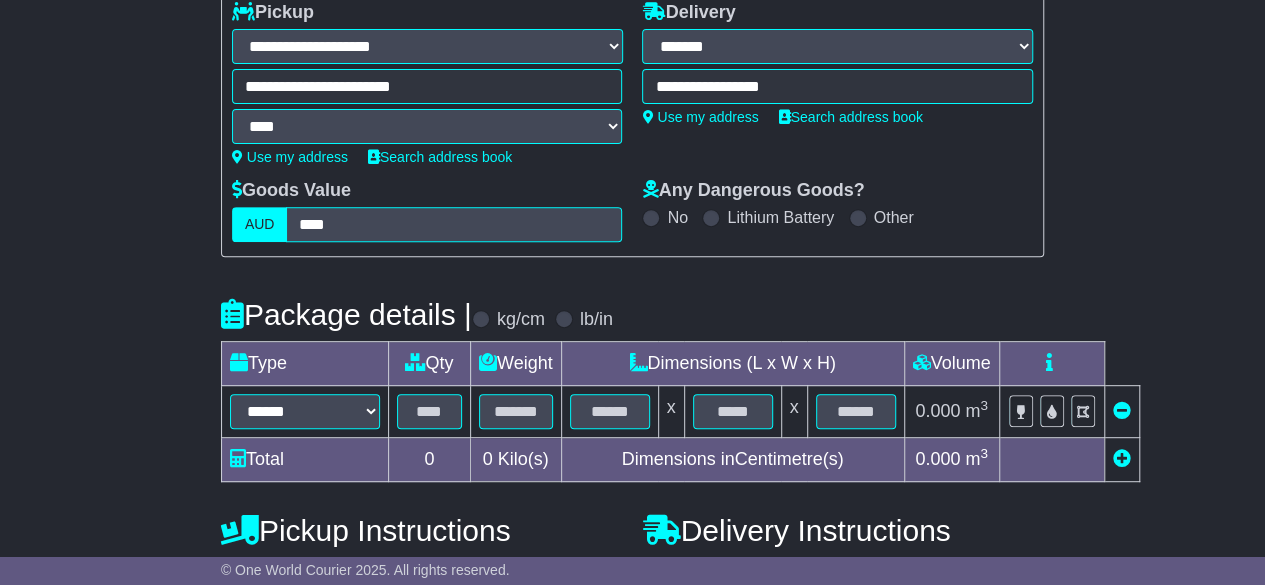 click on "AUD" at bounding box center (260, 224) 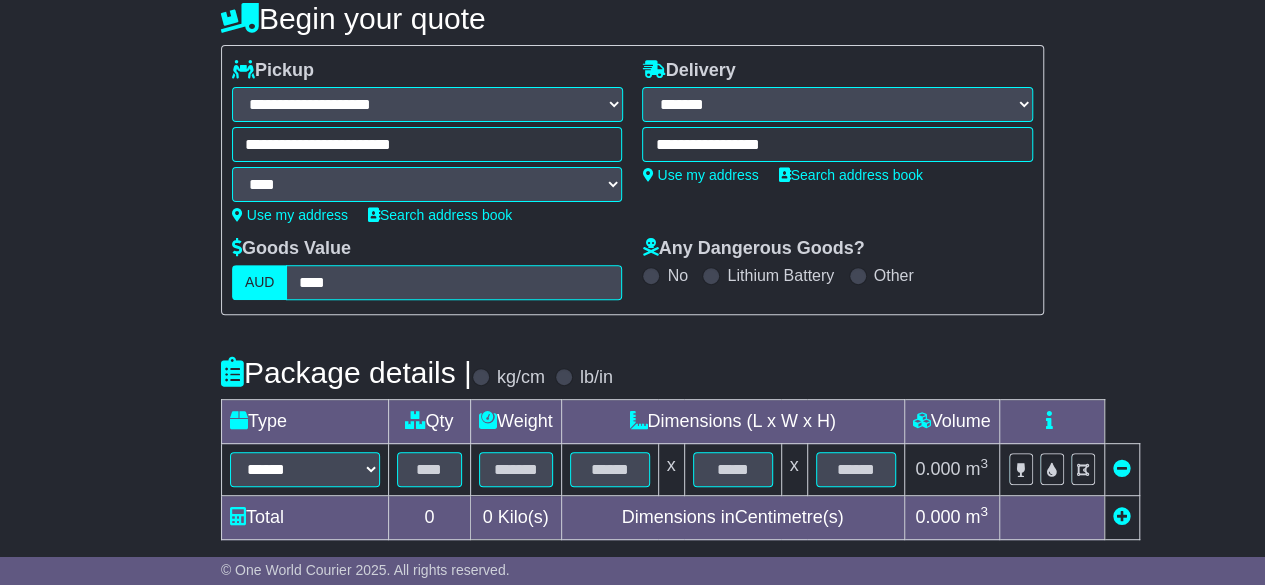 scroll, scrollTop: 244, scrollLeft: 0, axis: vertical 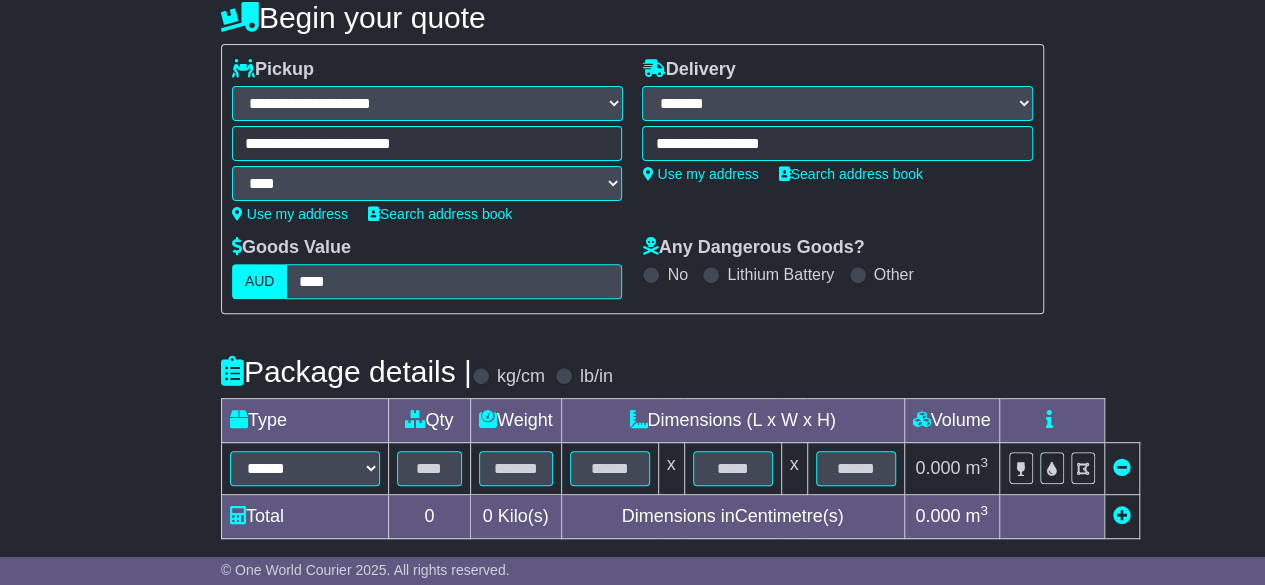 click on "Goods Value" at bounding box center [291, 248] 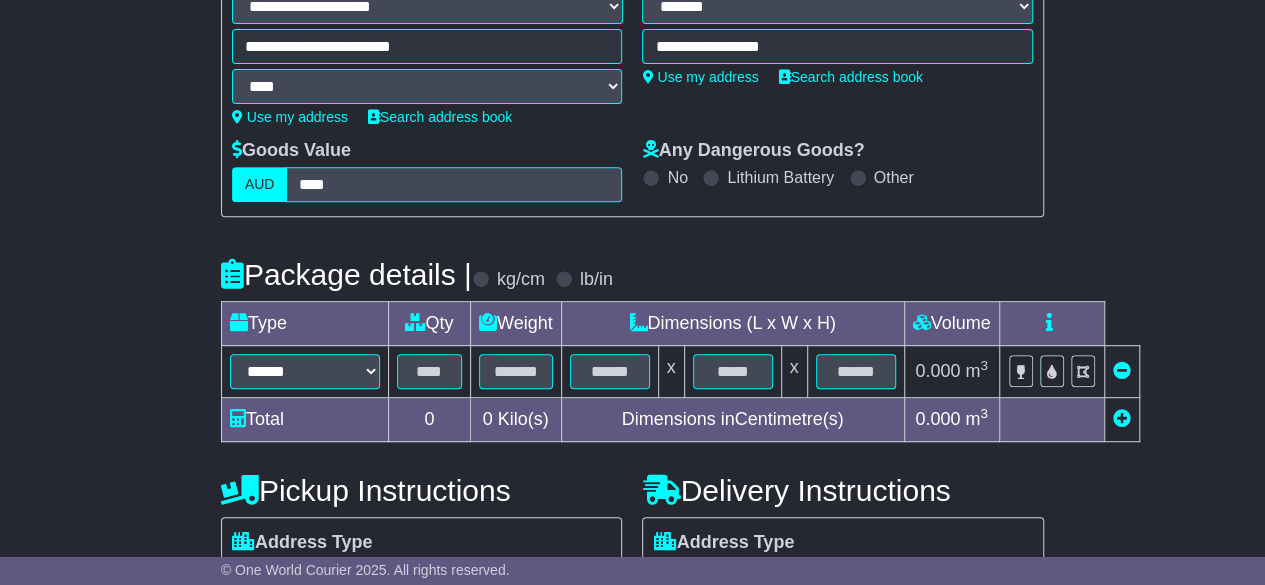 scroll, scrollTop: 350, scrollLeft: 0, axis: vertical 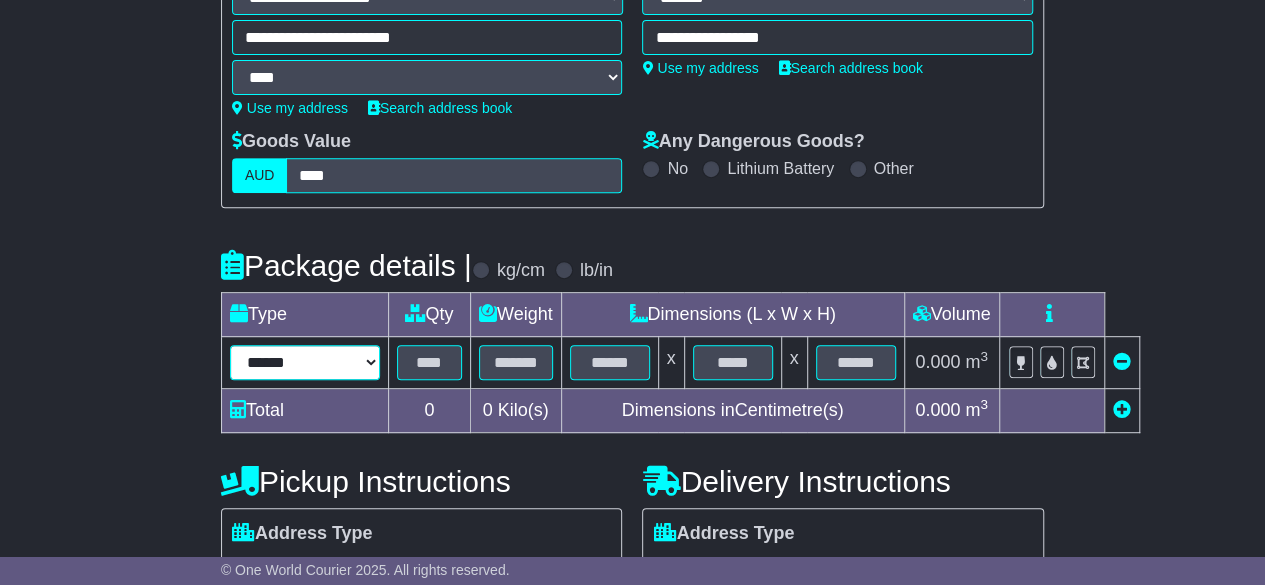 click on "****** ****** *** ******** ***** **** **** ****** *** *******" at bounding box center (305, 362) 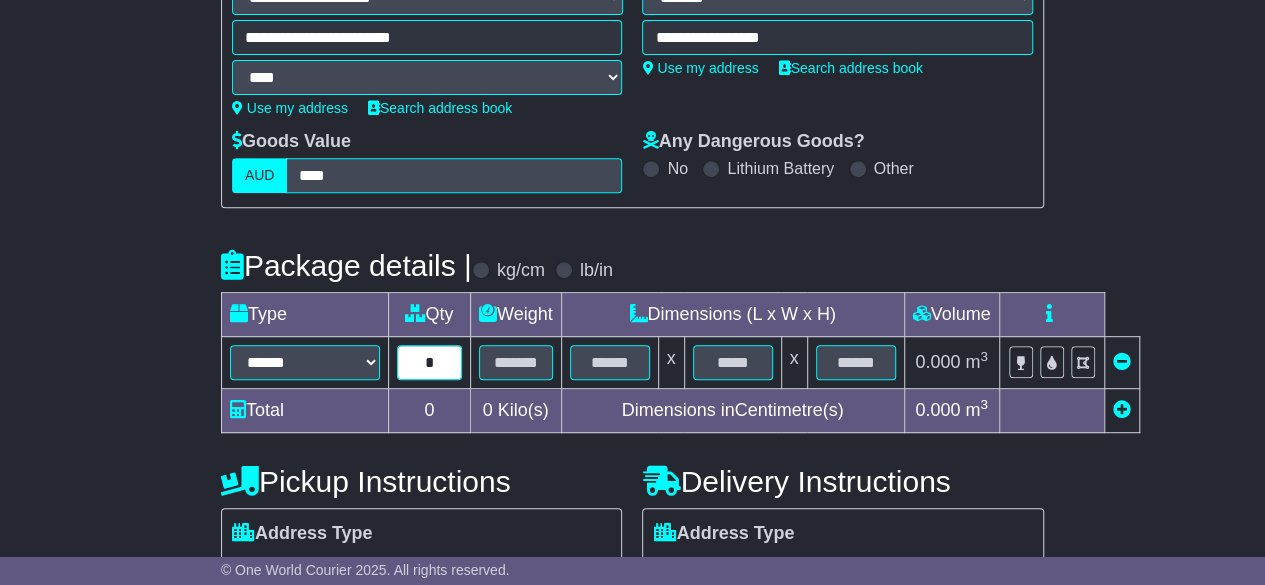 click on "*" at bounding box center (429, 362) 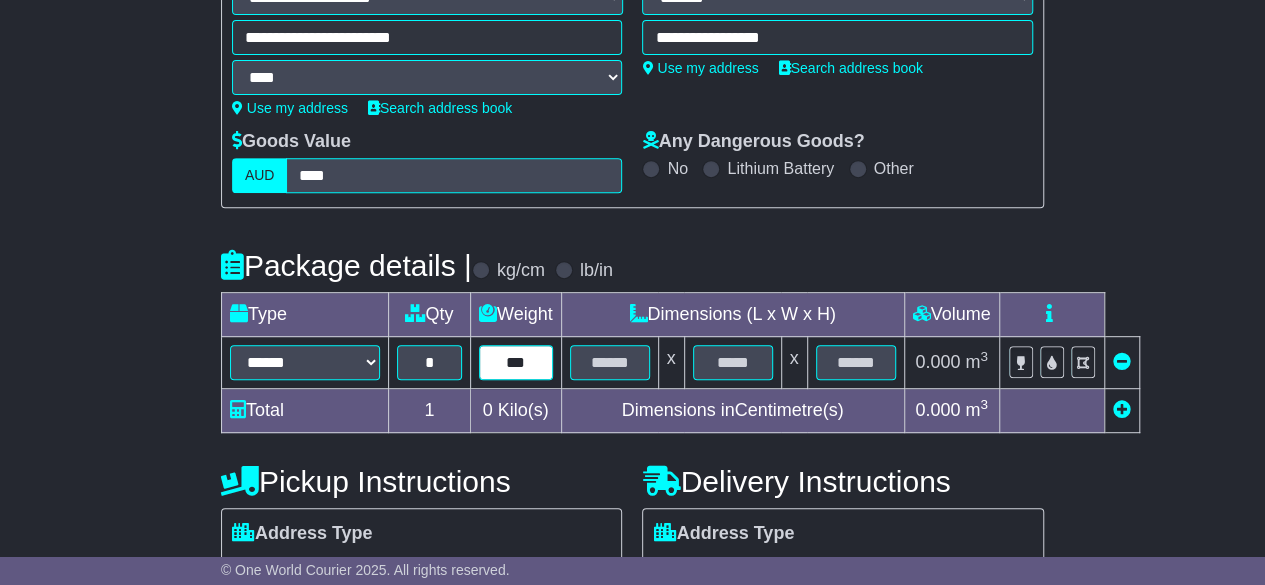 type on "***" 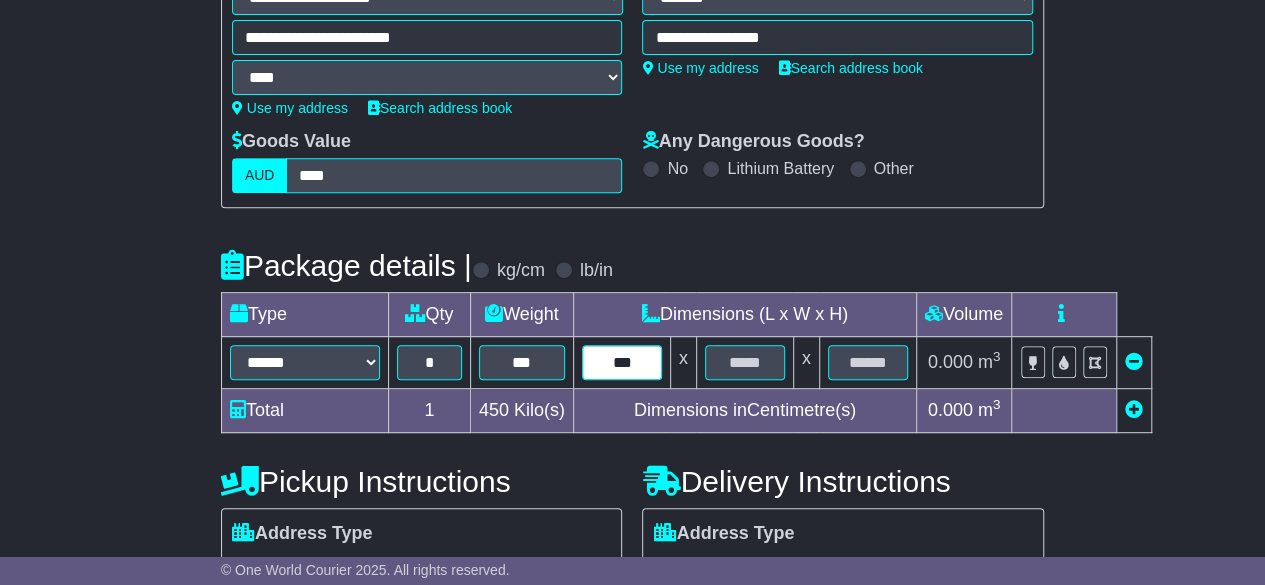 type on "***" 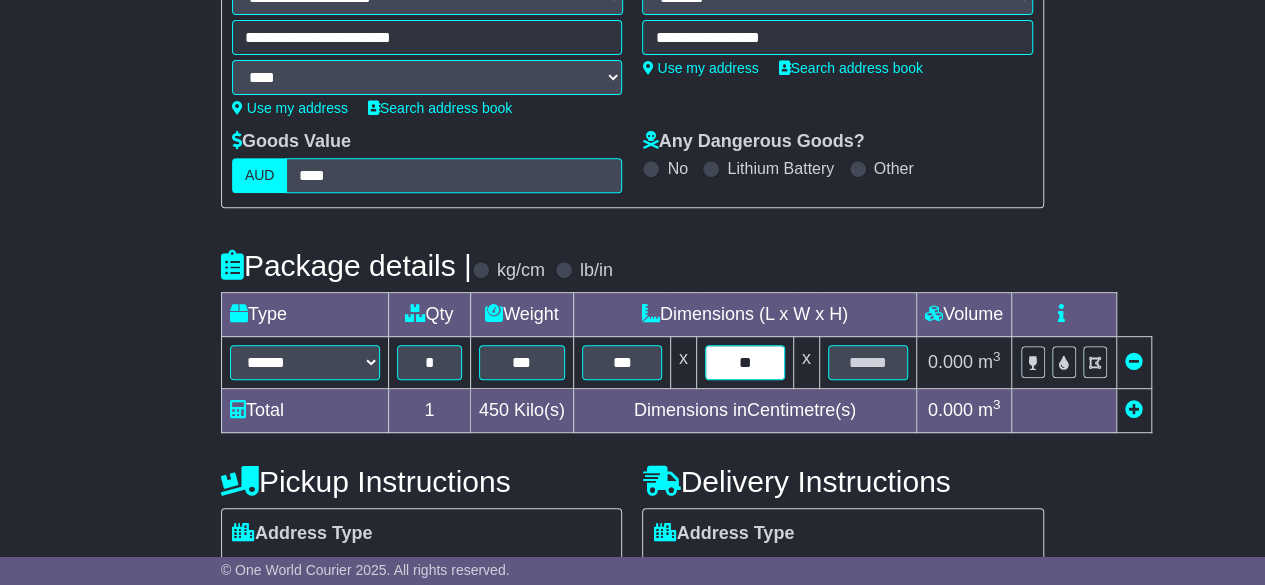type on "**" 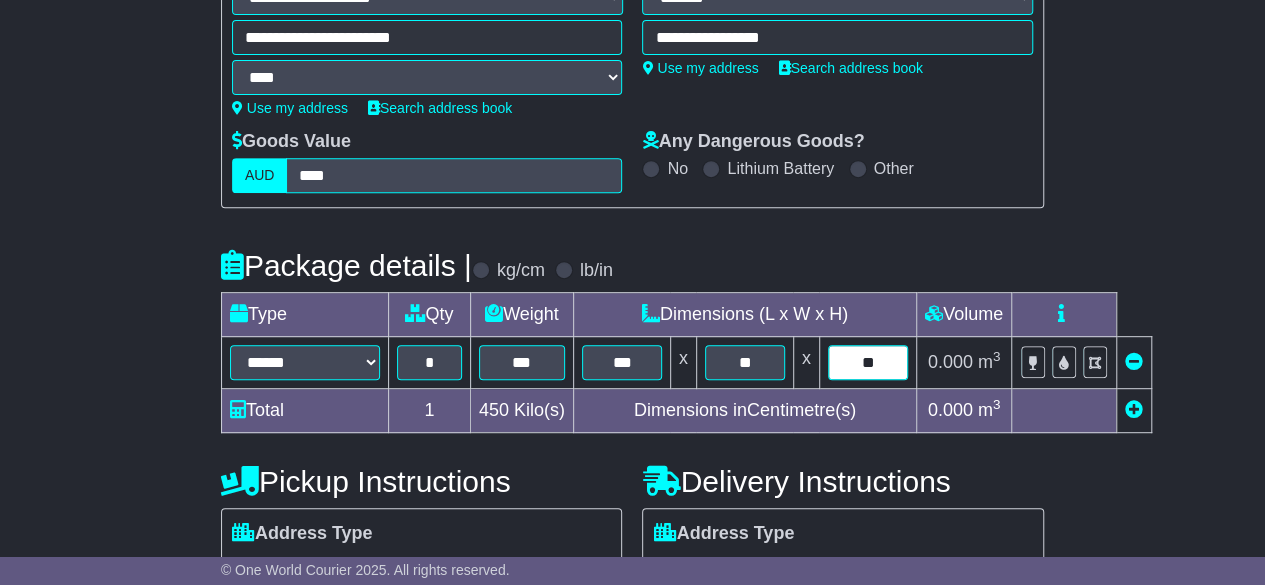 type on "**" 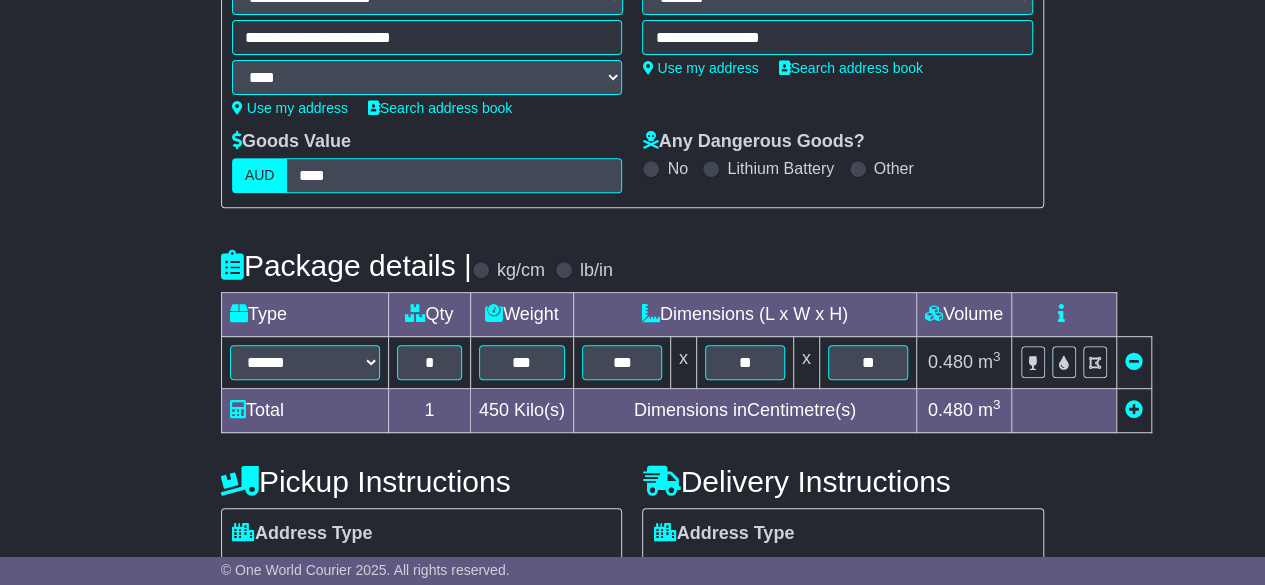 click on "Pickup Instructions" at bounding box center [422, 481] 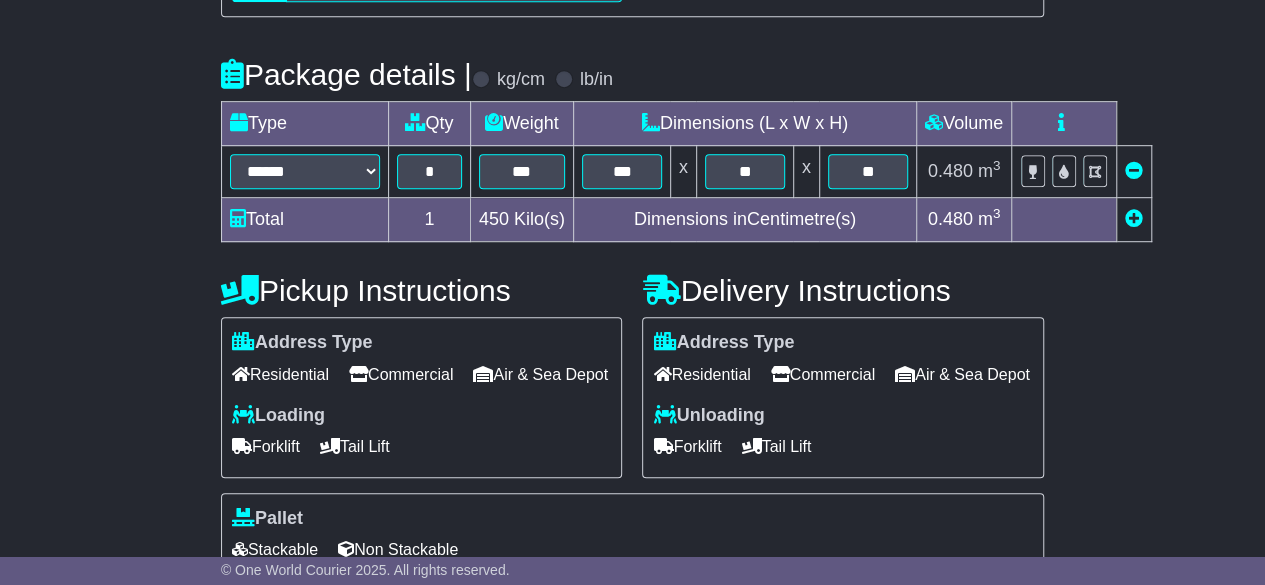 scroll, scrollTop: 544, scrollLeft: 0, axis: vertical 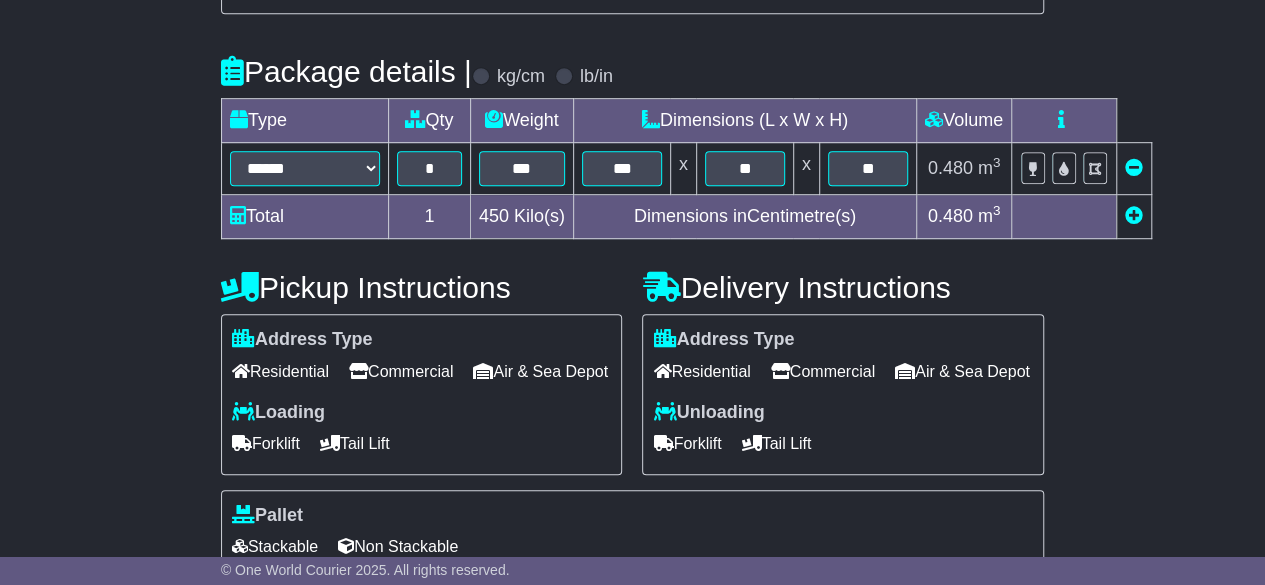 click on "Commercial" at bounding box center (401, 371) 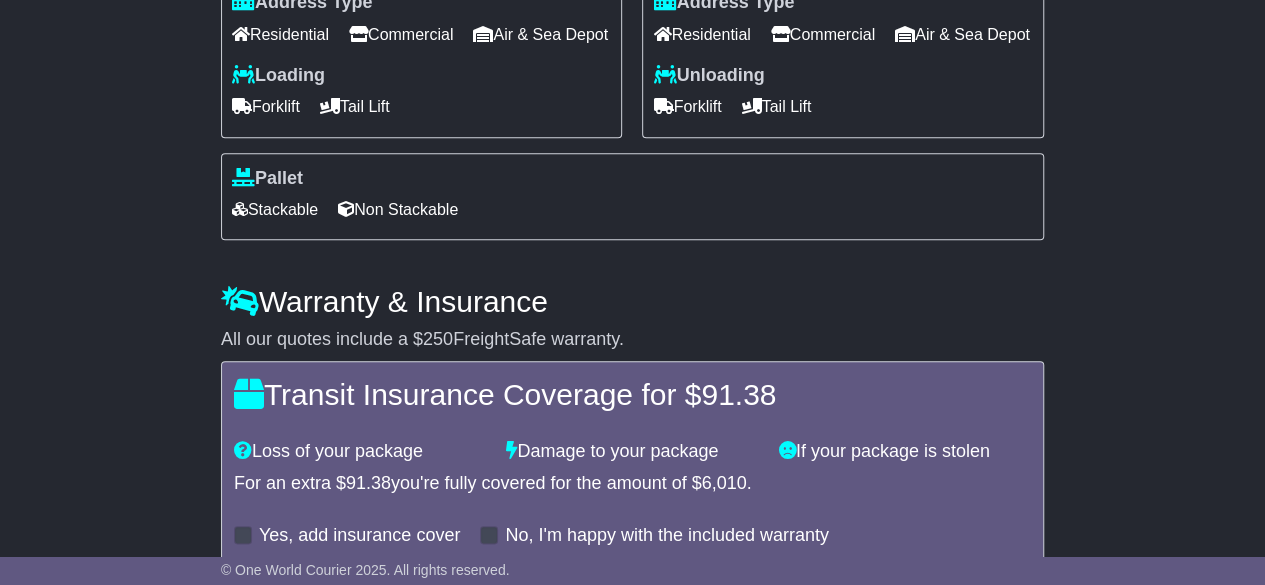 scroll, scrollTop: 884, scrollLeft: 0, axis: vertical 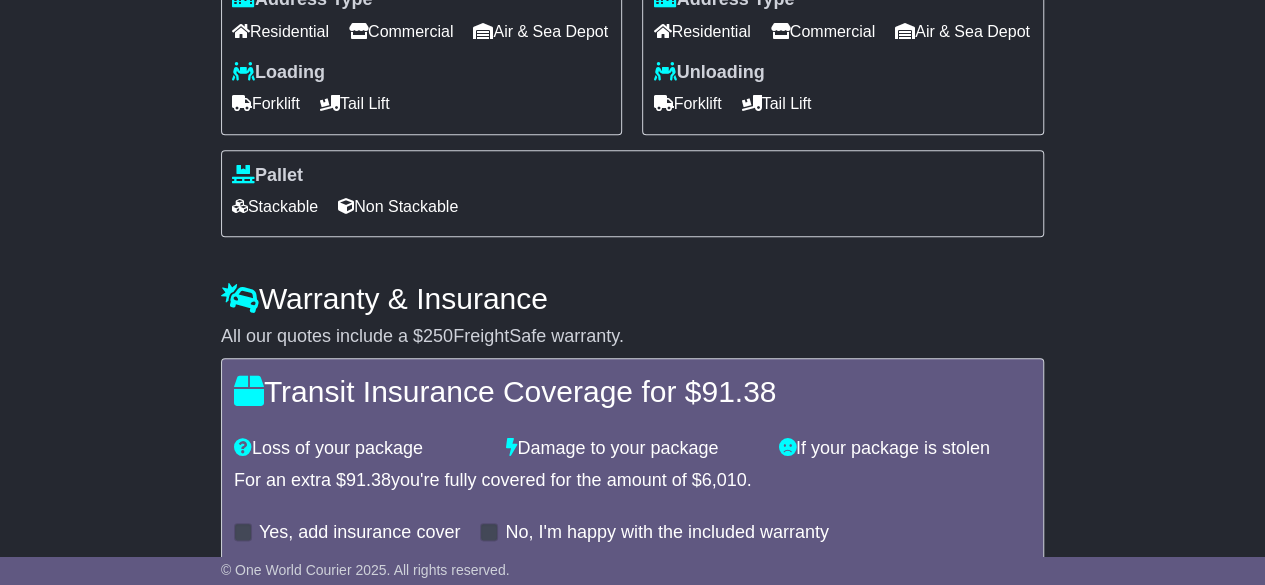 click on "Stackable" at bounding box center [275, 206] 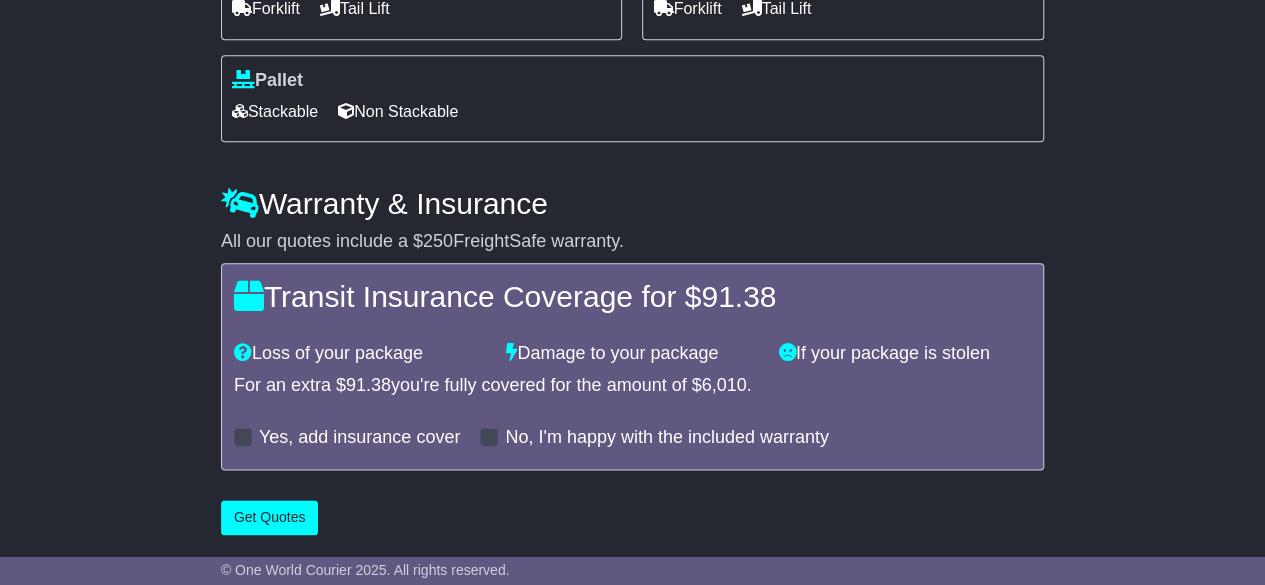 click on "**********" at bounding box center [632, -104] 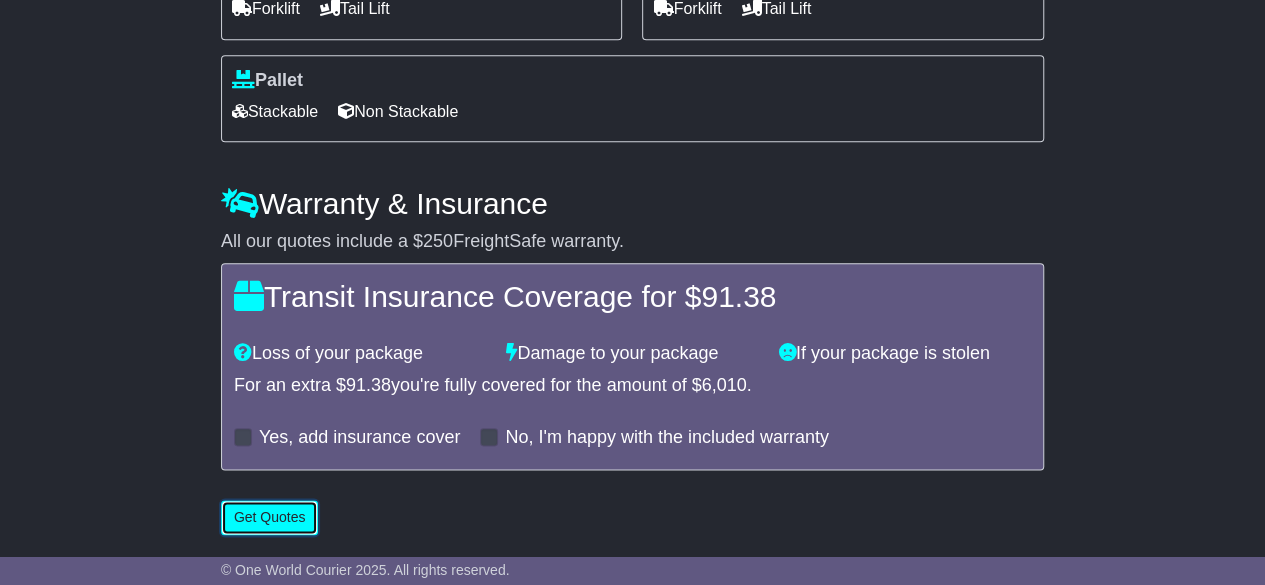 click on "Get Quotes" at bounding box center [270, 517] 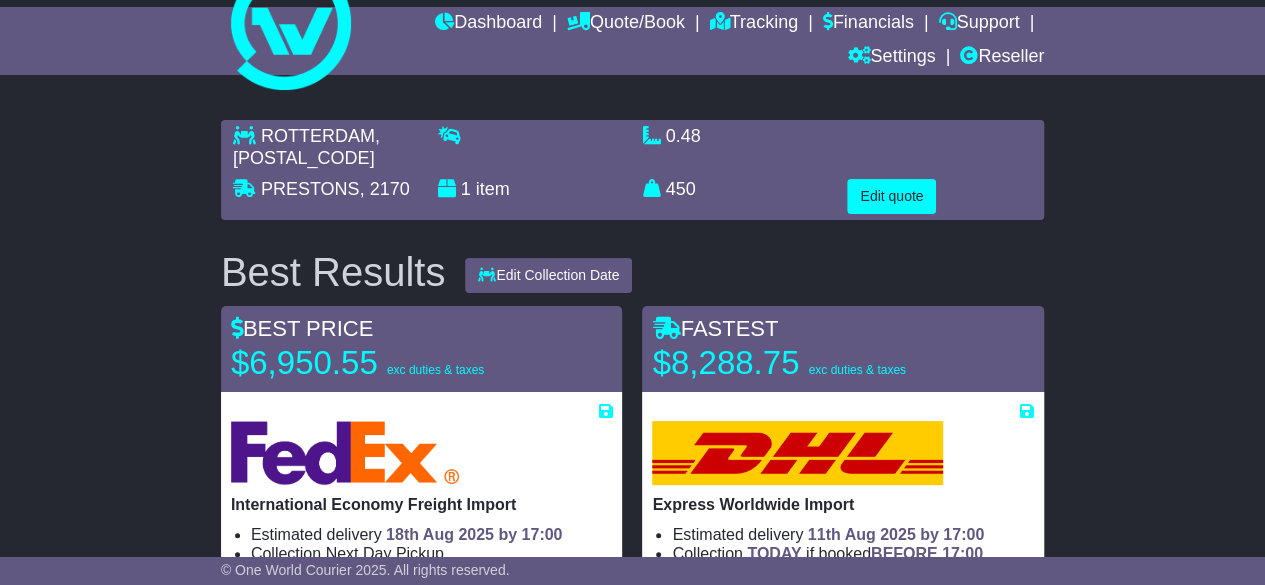 scroll, scrollTop: 75, scrollLeft: 0, axis: vertical 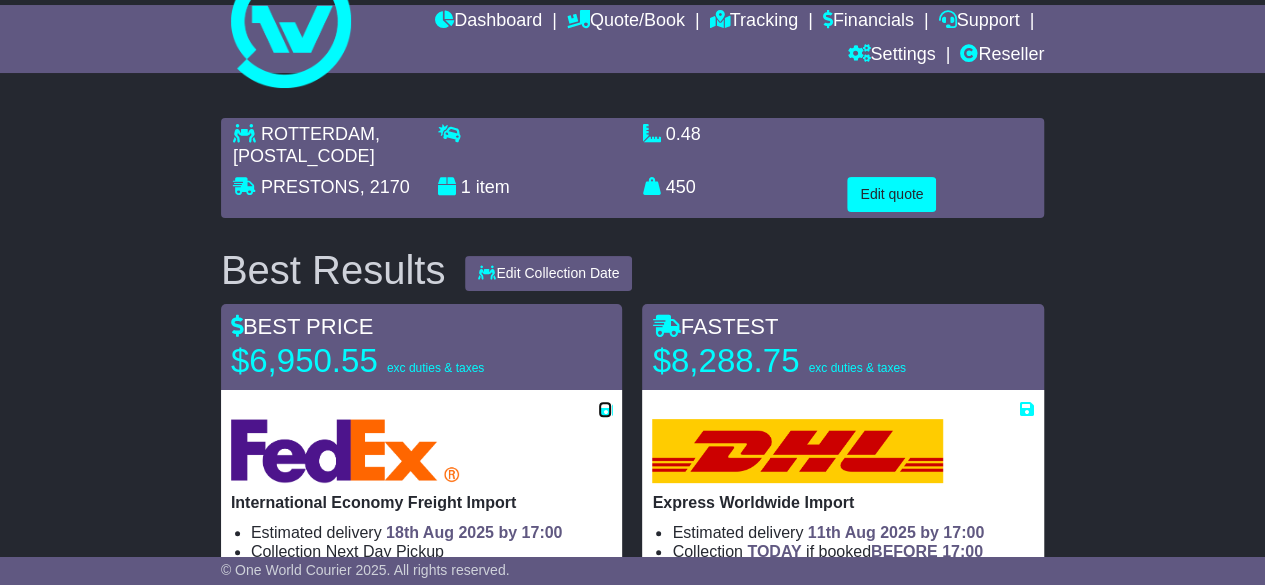 click at bounding box center (605, 409) 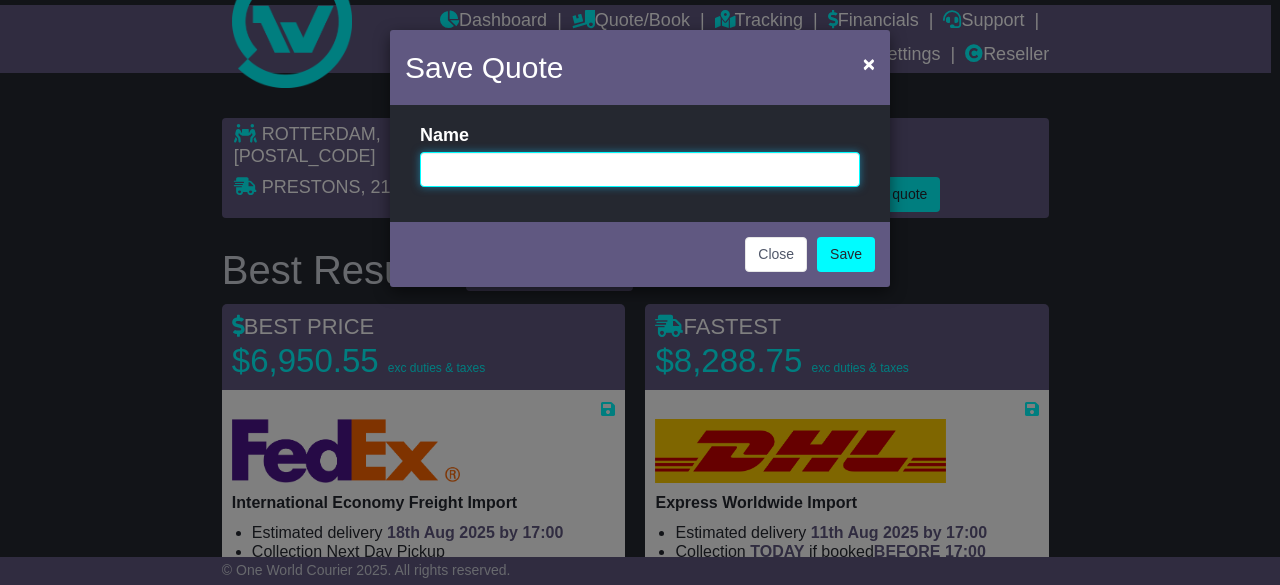 click at bounding box center [640, 169] 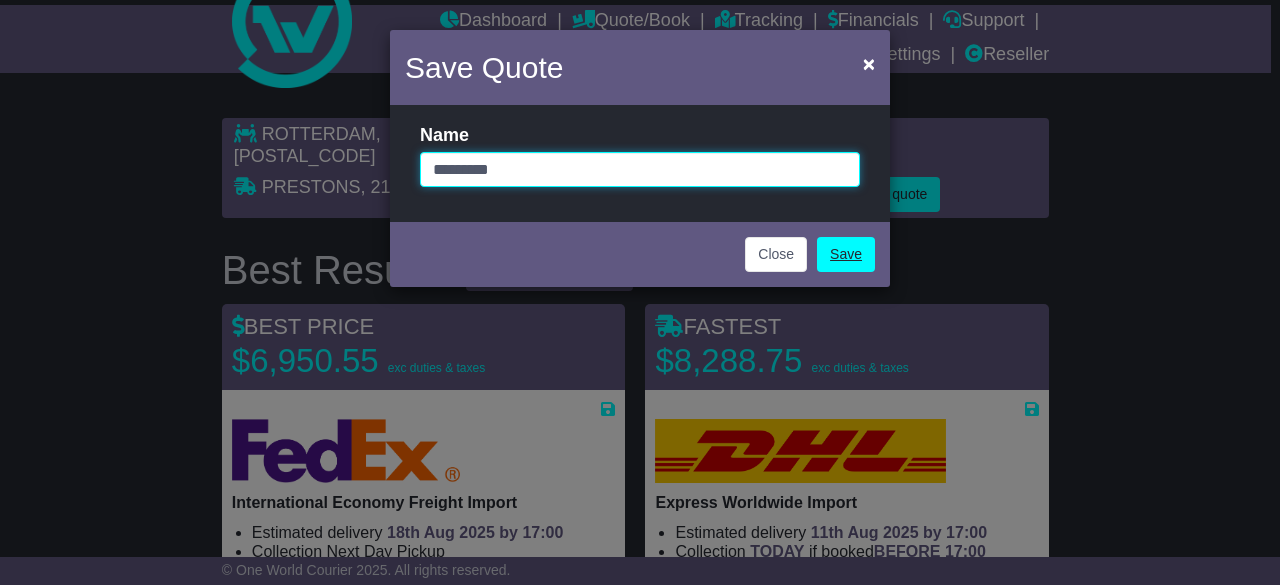type on "*********" 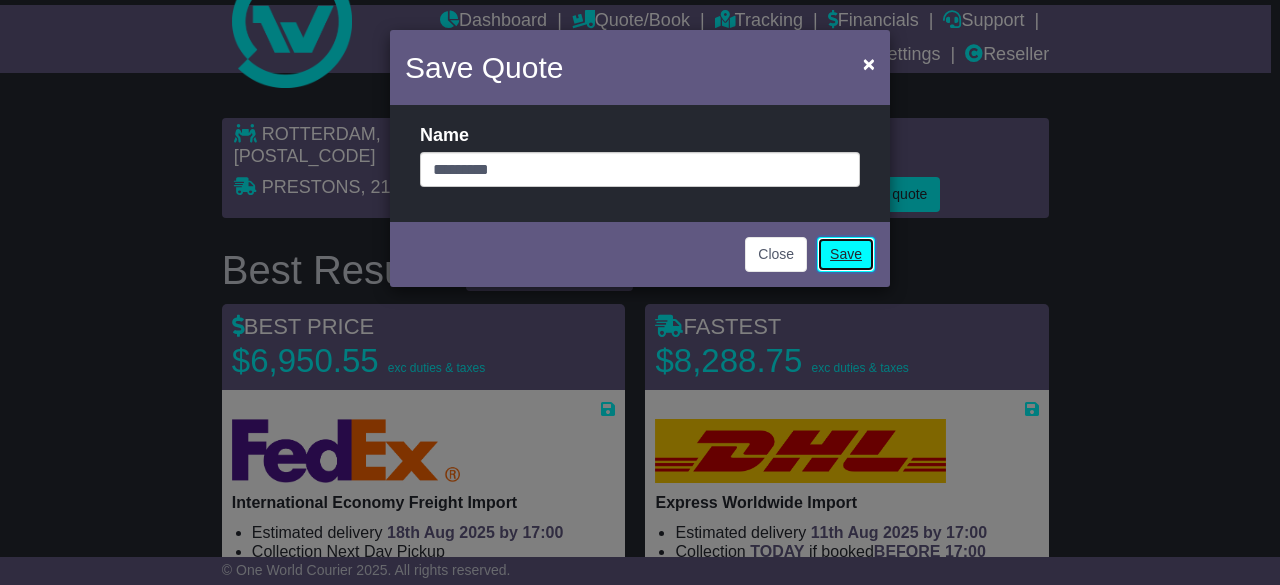 click on "Save" at bounding box center (846, 254) 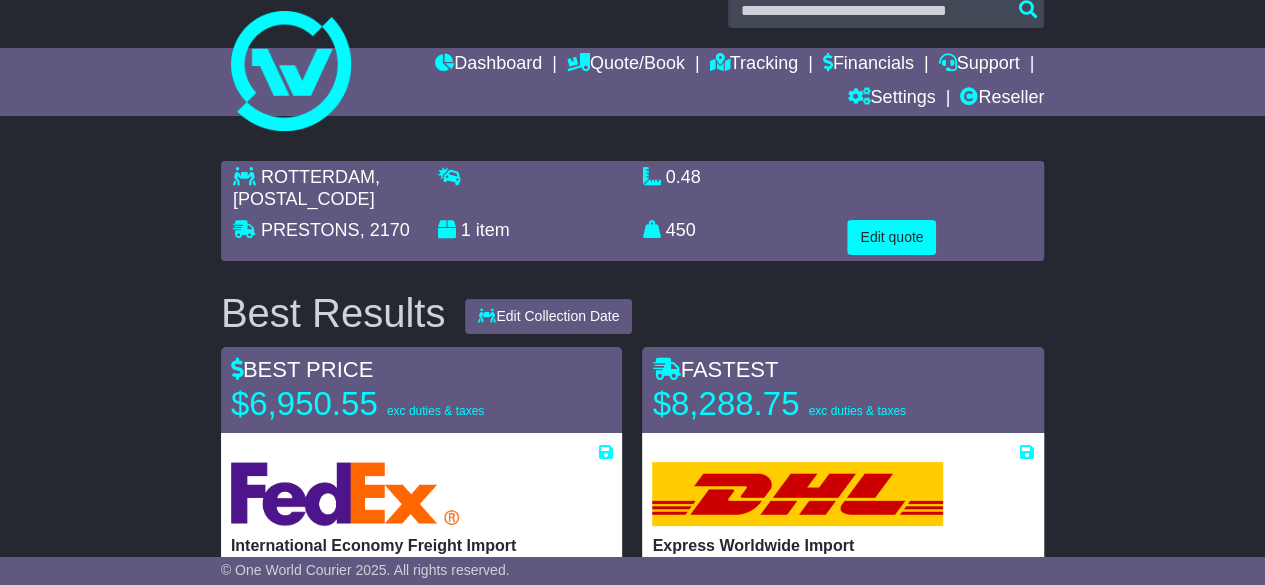 scroll, scrollTop: 31, scrollLeft: 0, axis: vertical 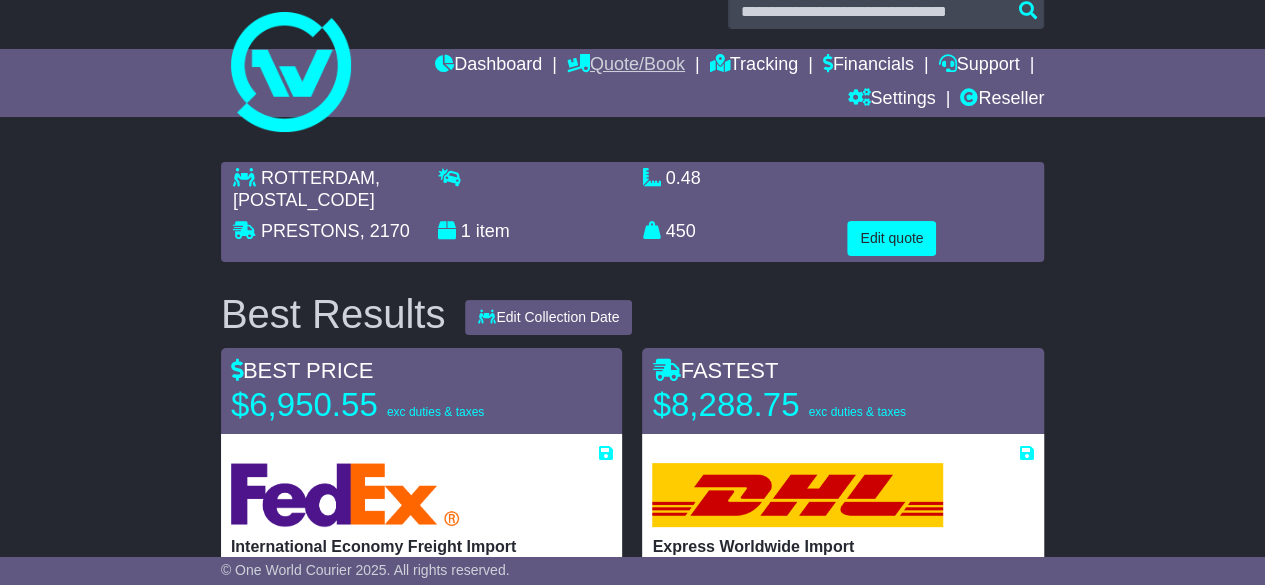 click on "Quote/Book" at bounding box center [626, 66] 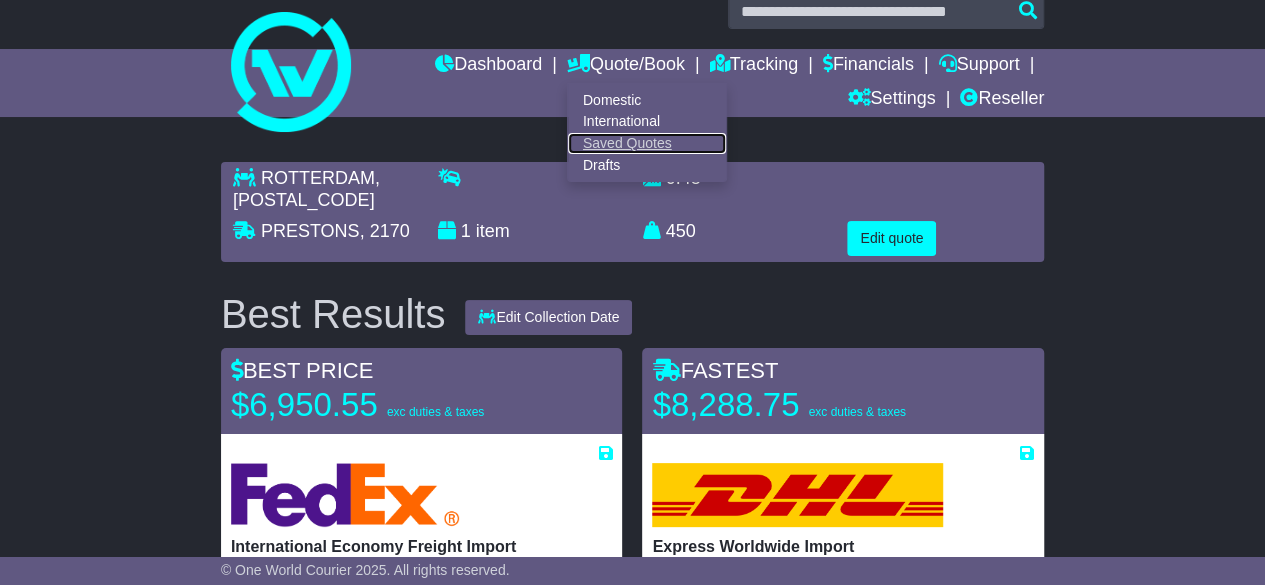 click on "Saved Quotes" at bounding box center (647, 144) 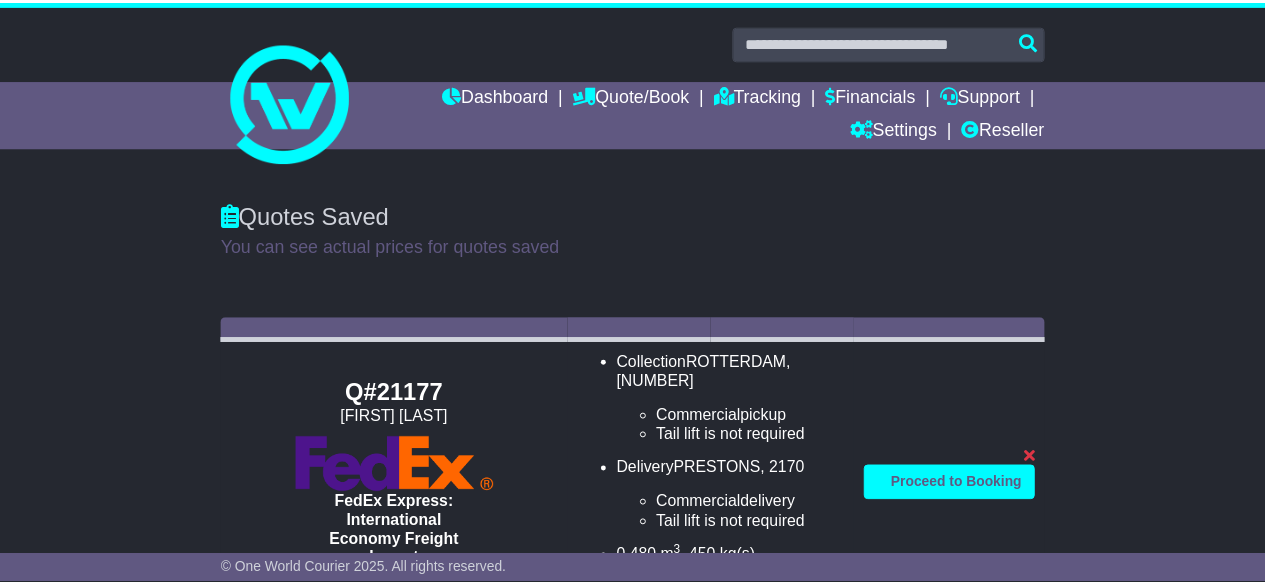 scroll, scrollTop: 0, scrollLeft: 0, axis: both 